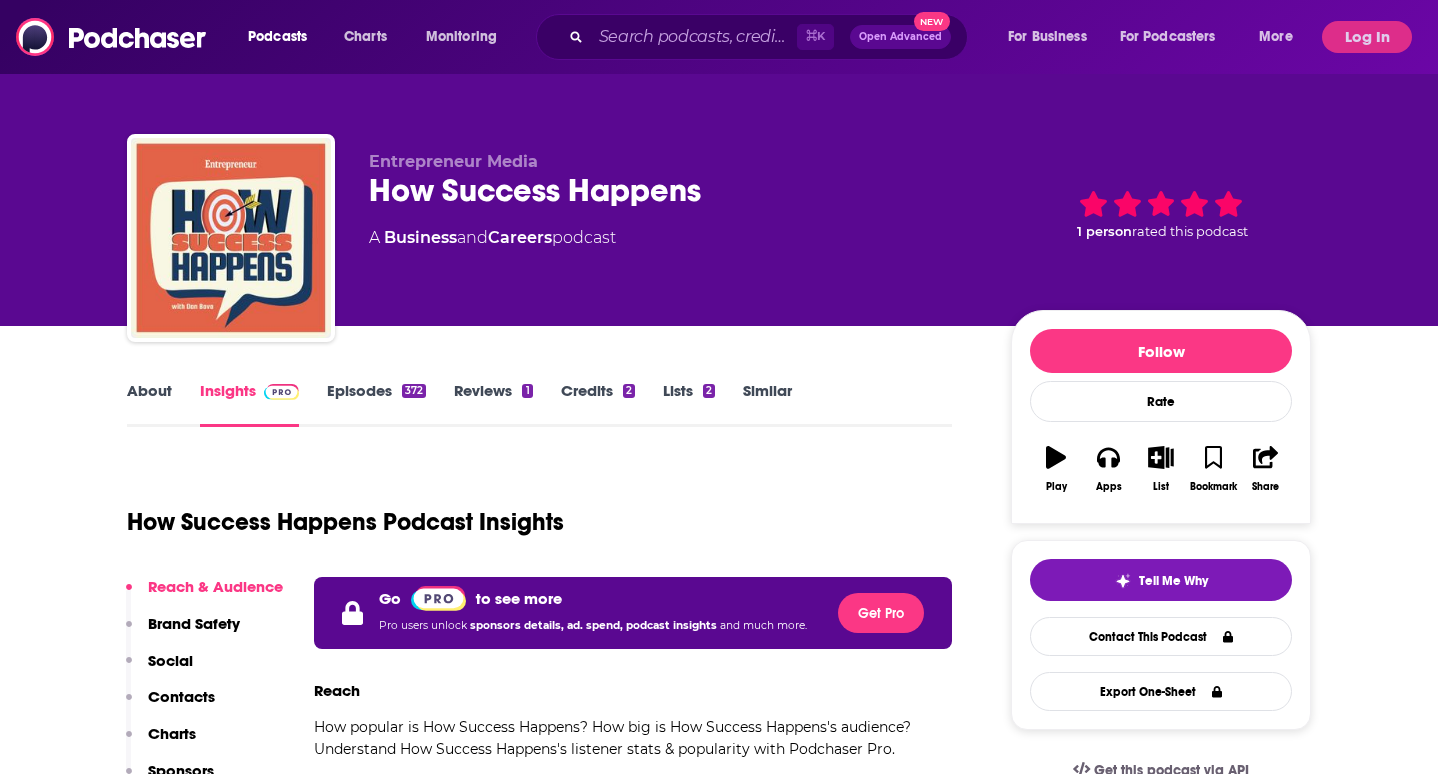 scroll, scrollTop: 0, scrollLeft: 0, axis: both 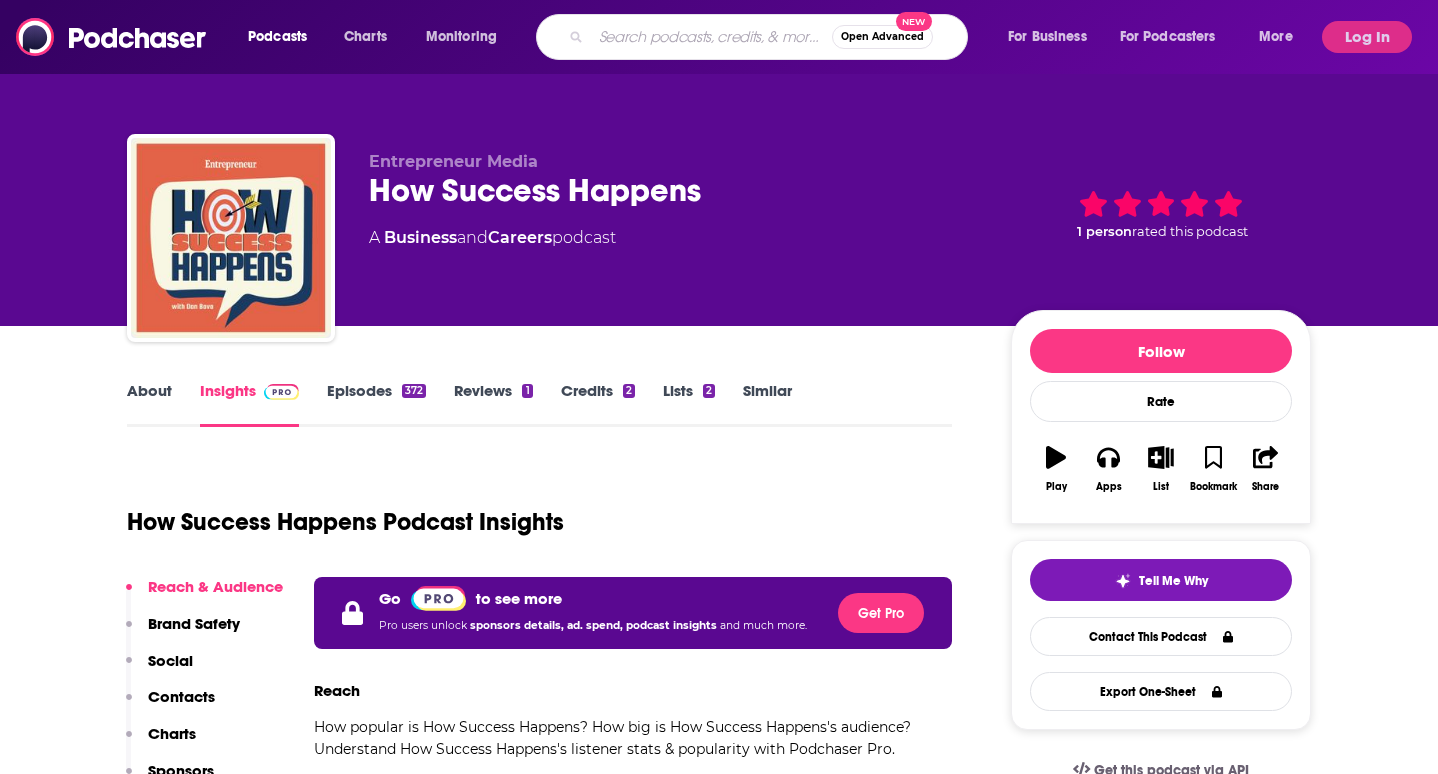 click at bounding box center (711, 37) 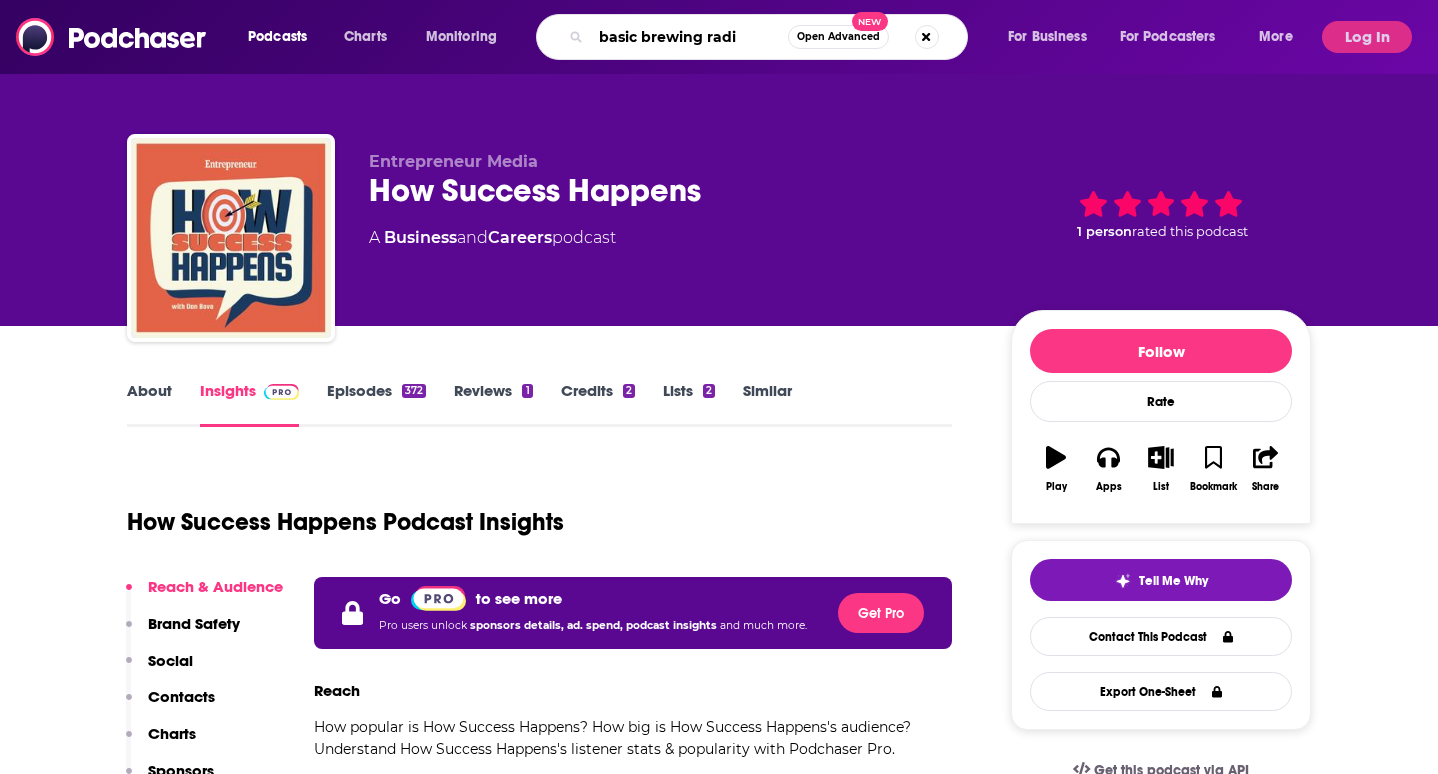 type on "basic brewing radio" 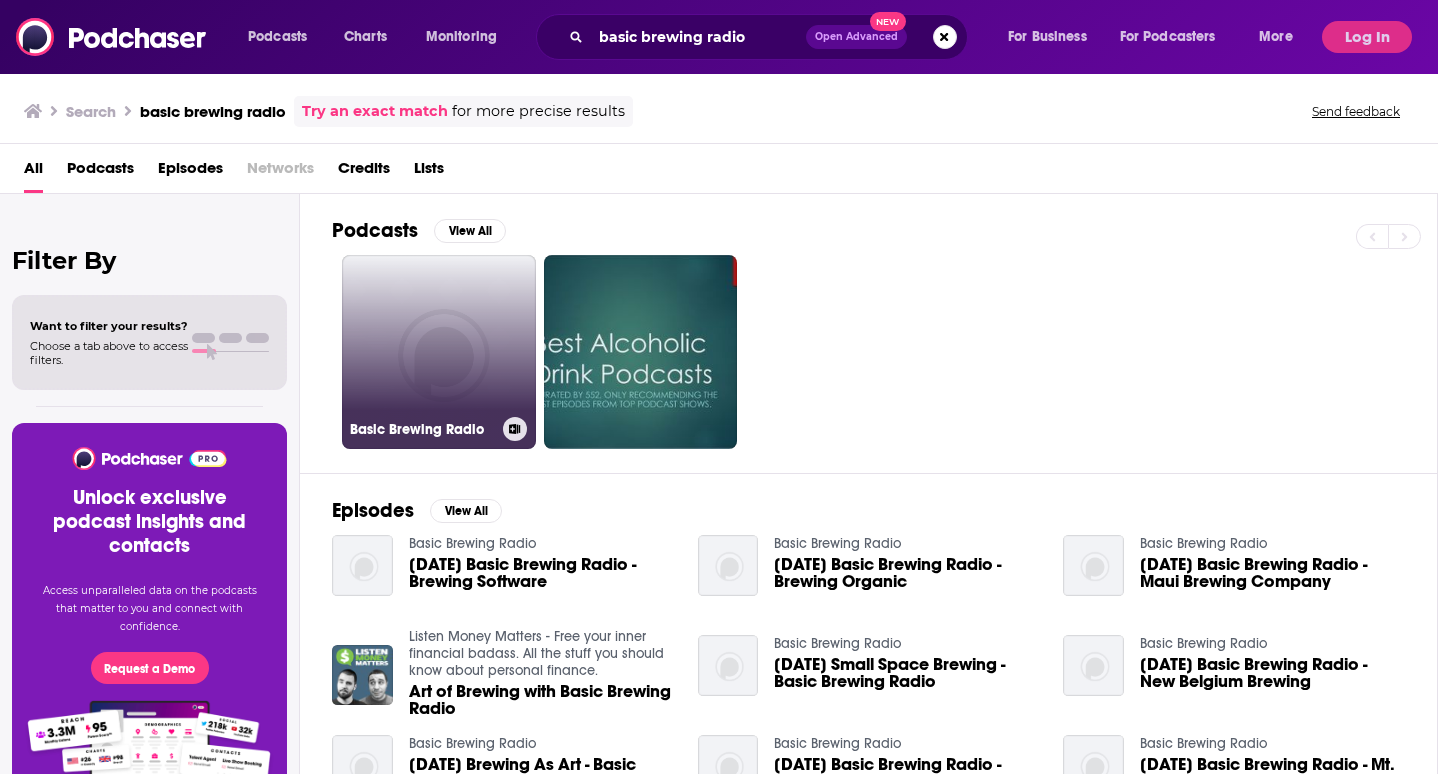 click on "Basic Brewing Radio" at bounding box center [439, 352] 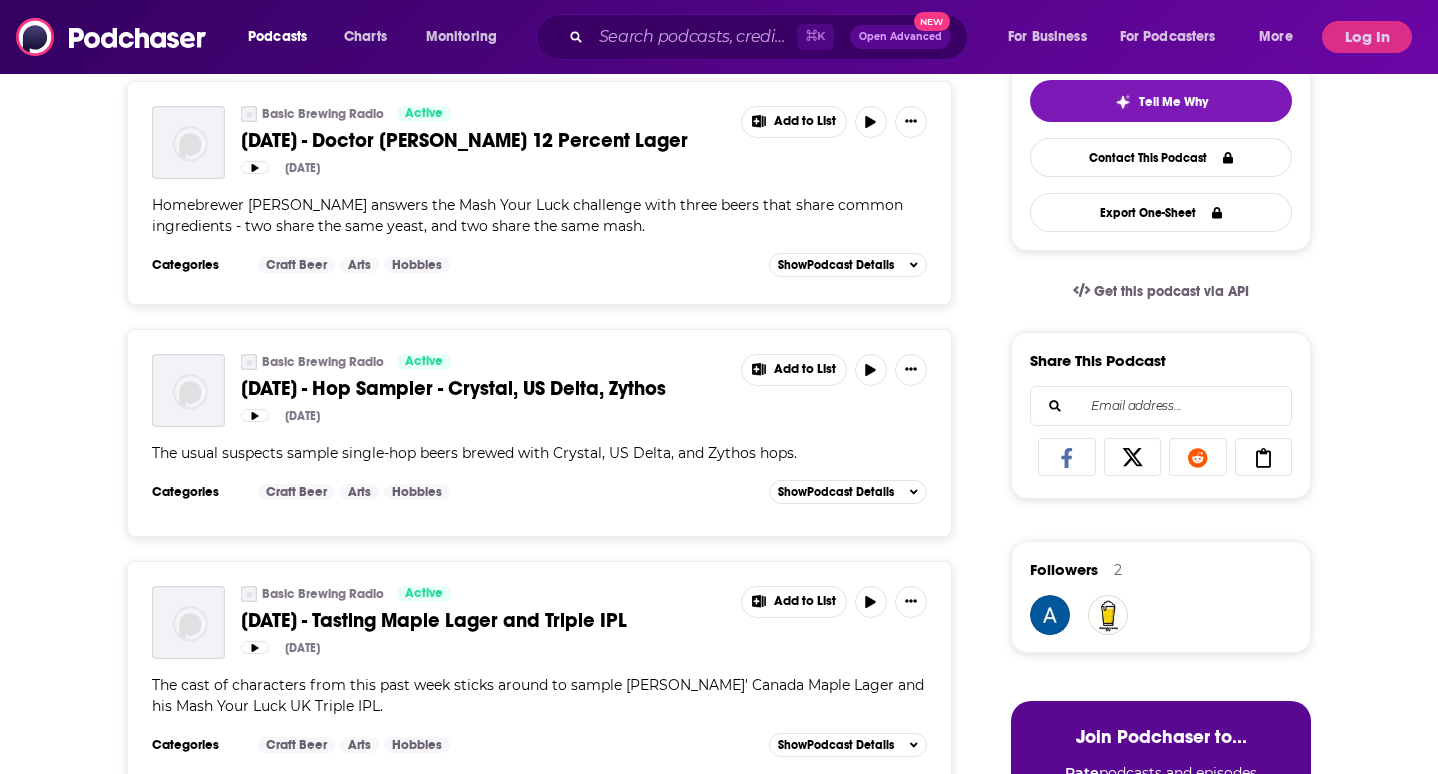 scroll, scrollTop: 322, scrollLeft: 0, axis: vertical 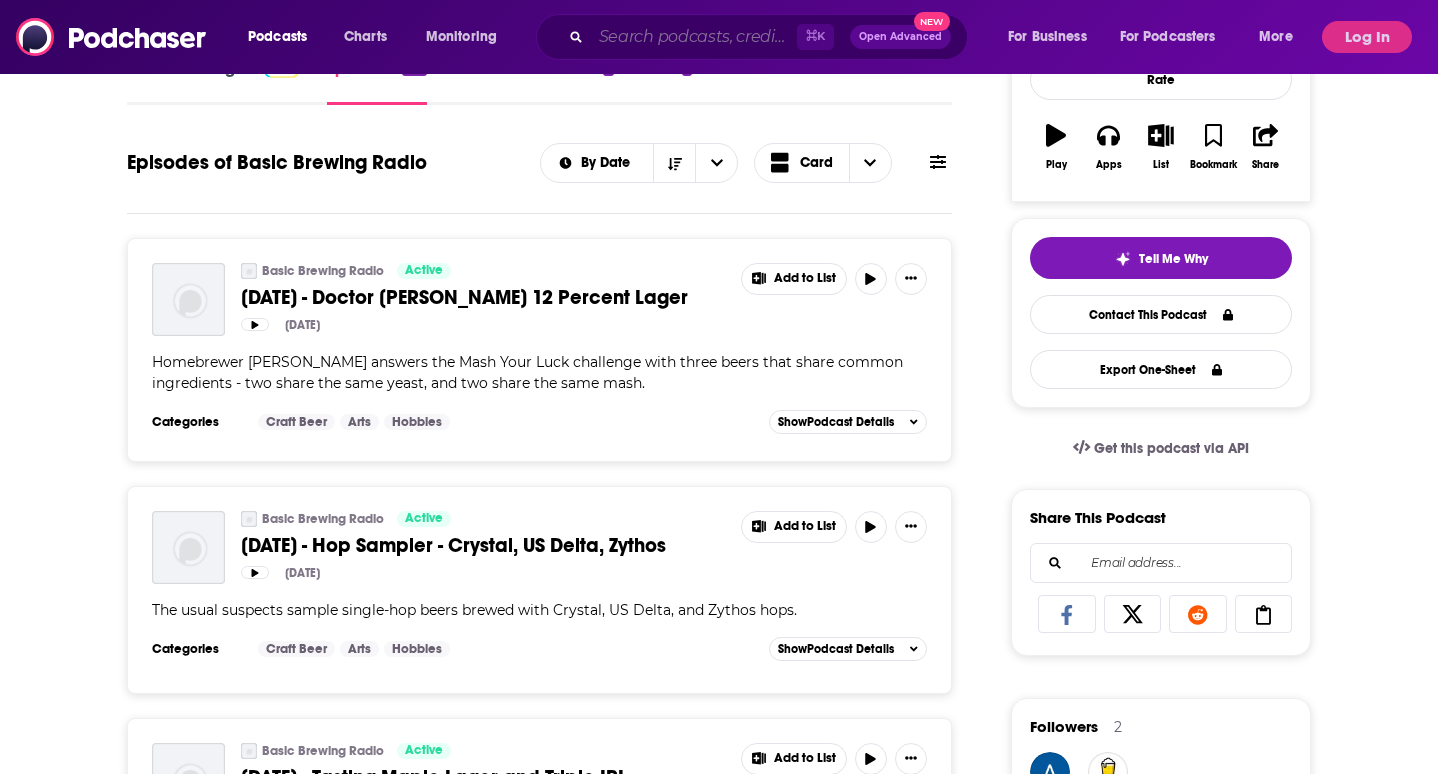 click at bounding box center [694, 37] 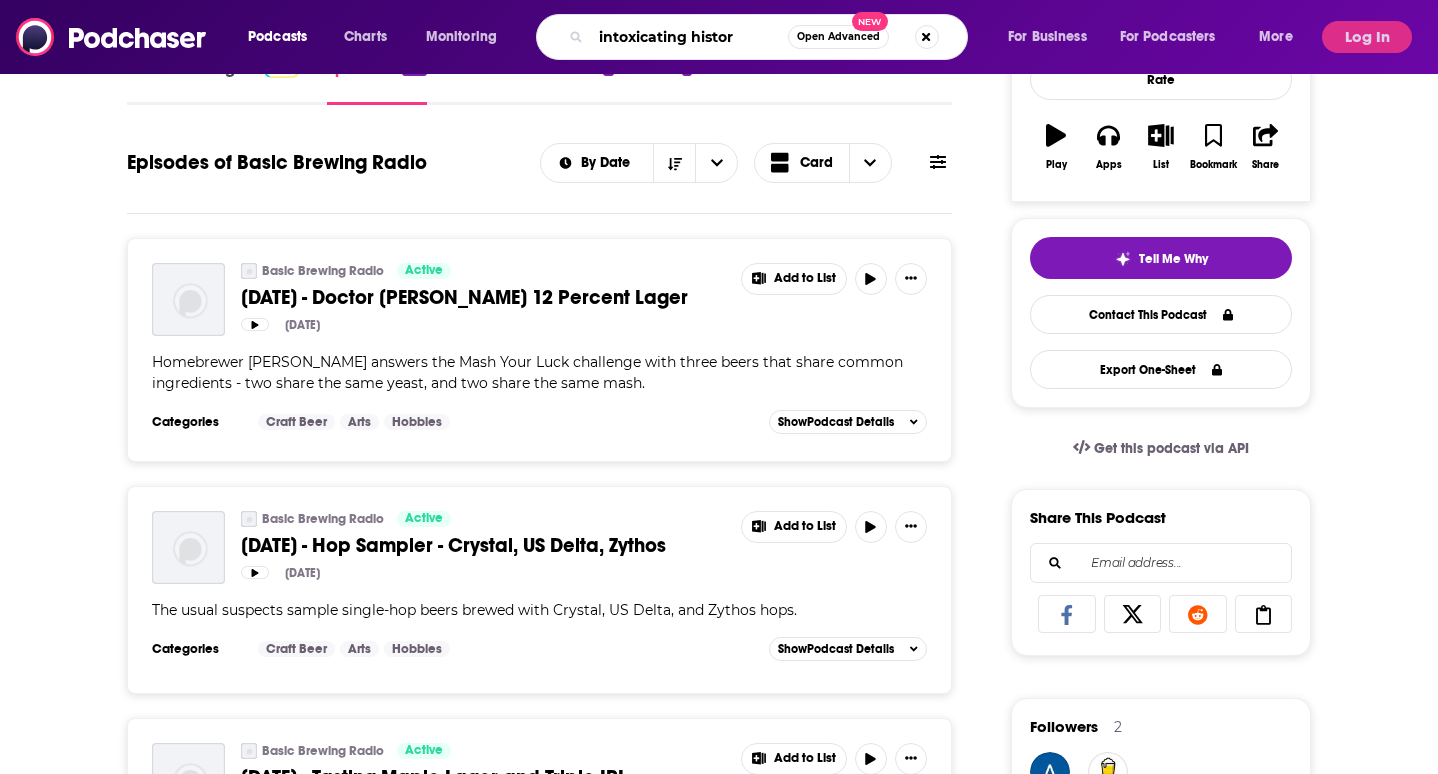 type on "intoxicating history" 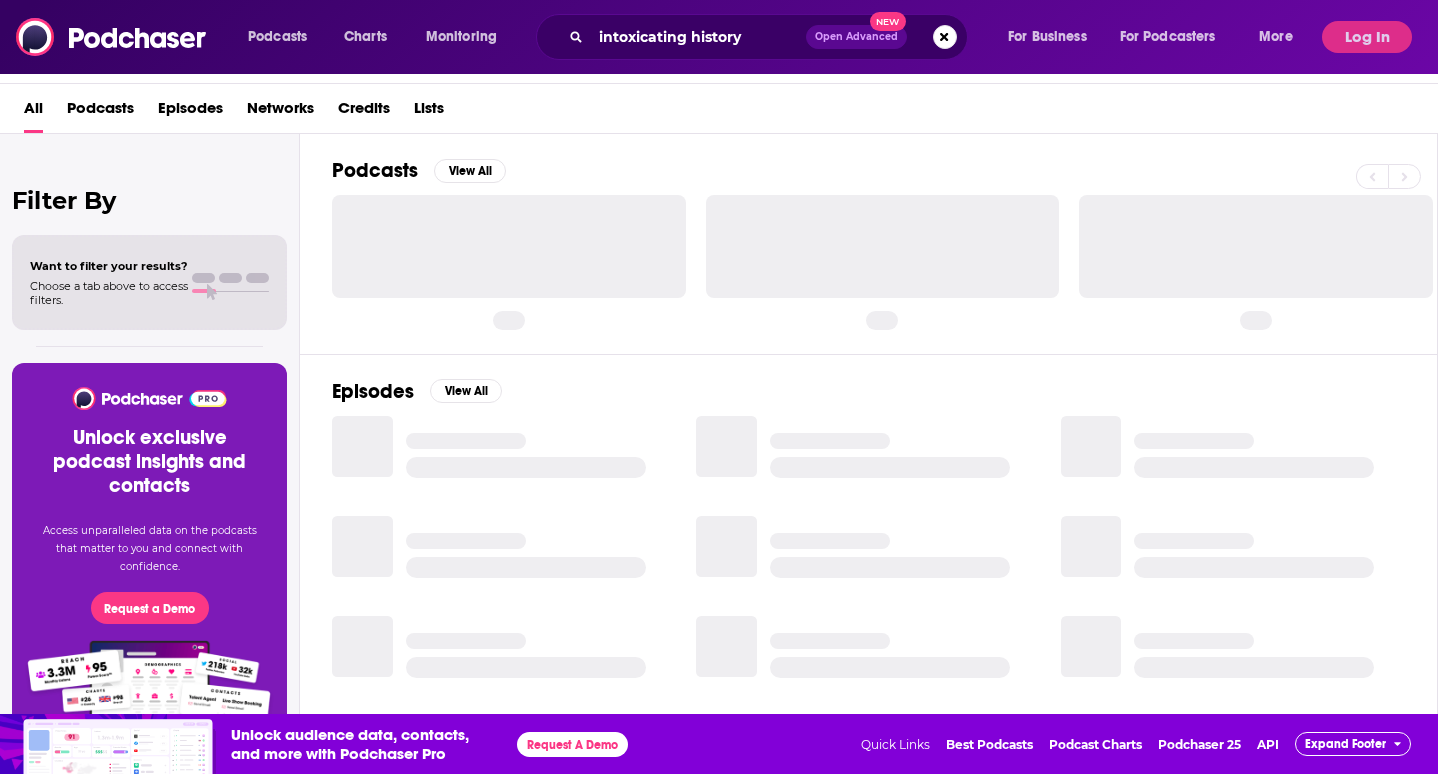 scroll, scrollTop: 0, scrollLeft: 0, axis: both 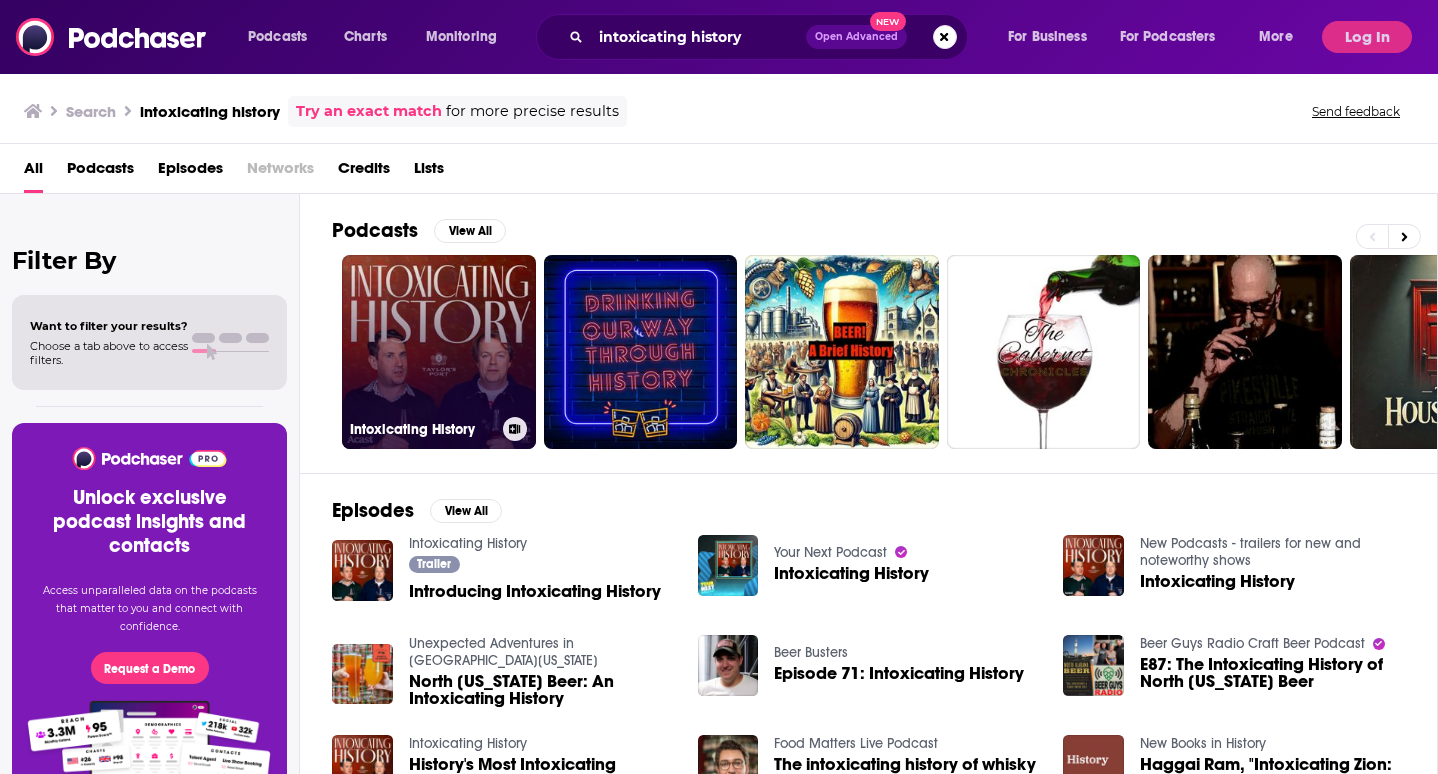 click on "Intoxicating History" at bounding box center [439, 352] 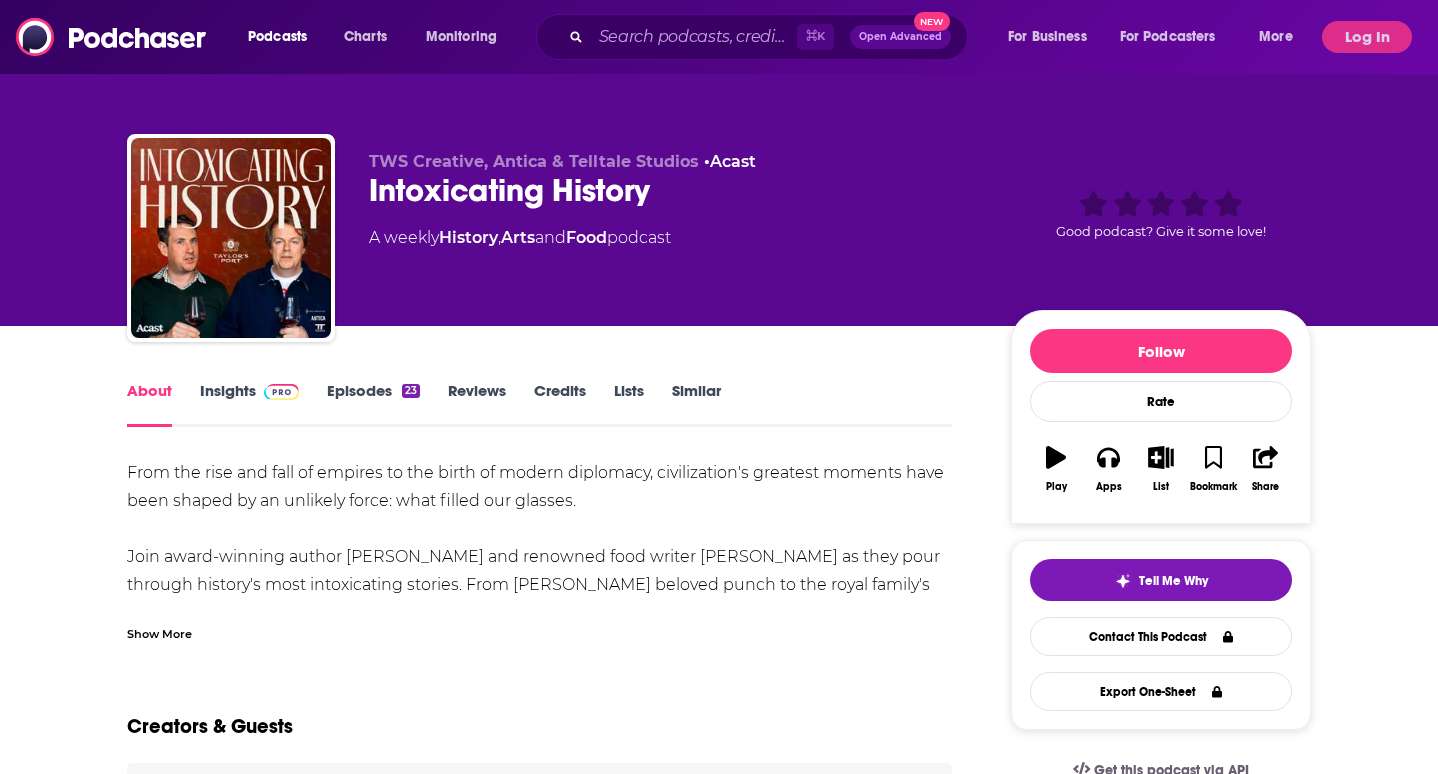 click on "Episodes 23" at bounding box center [373, 404] 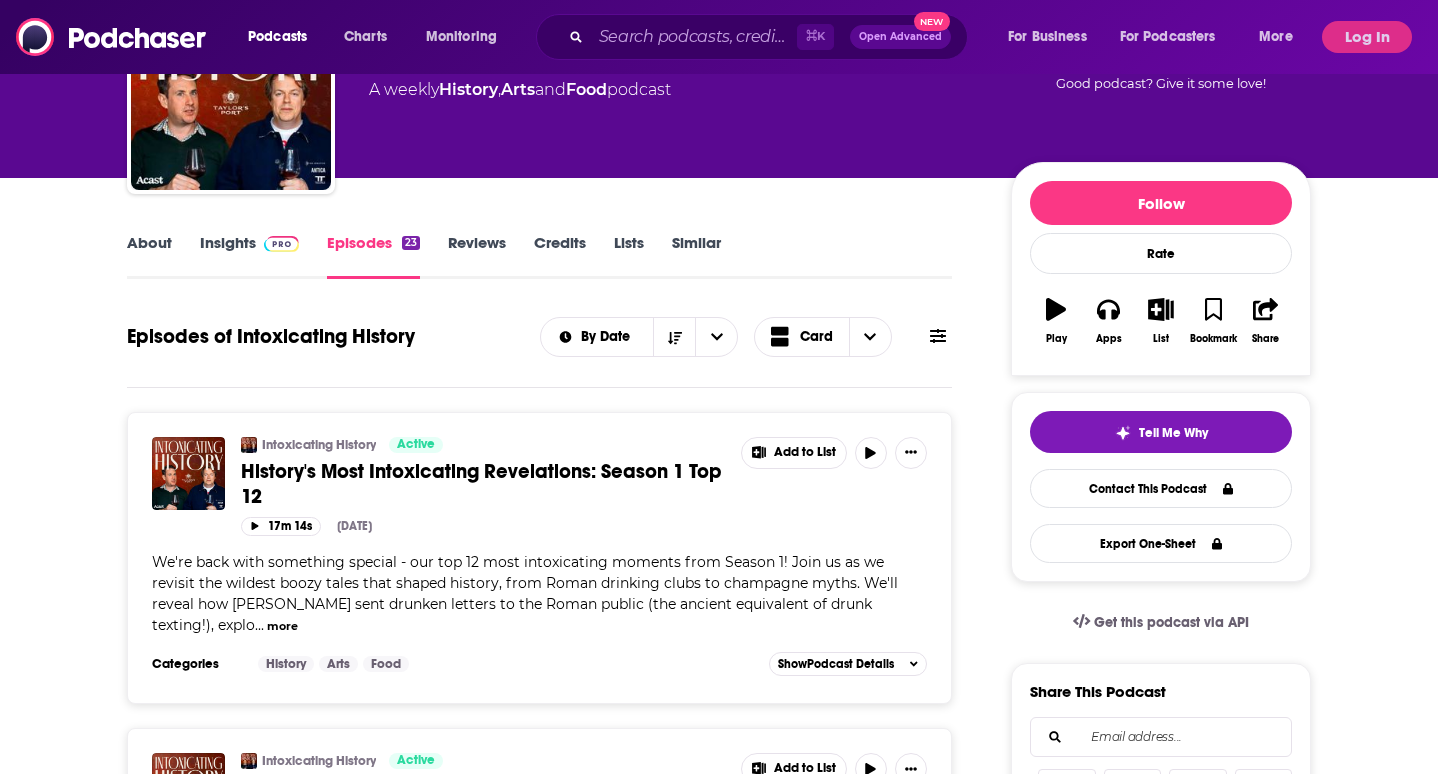 scroll, scrollTop: 0, scrollLeft: 0, axis: both 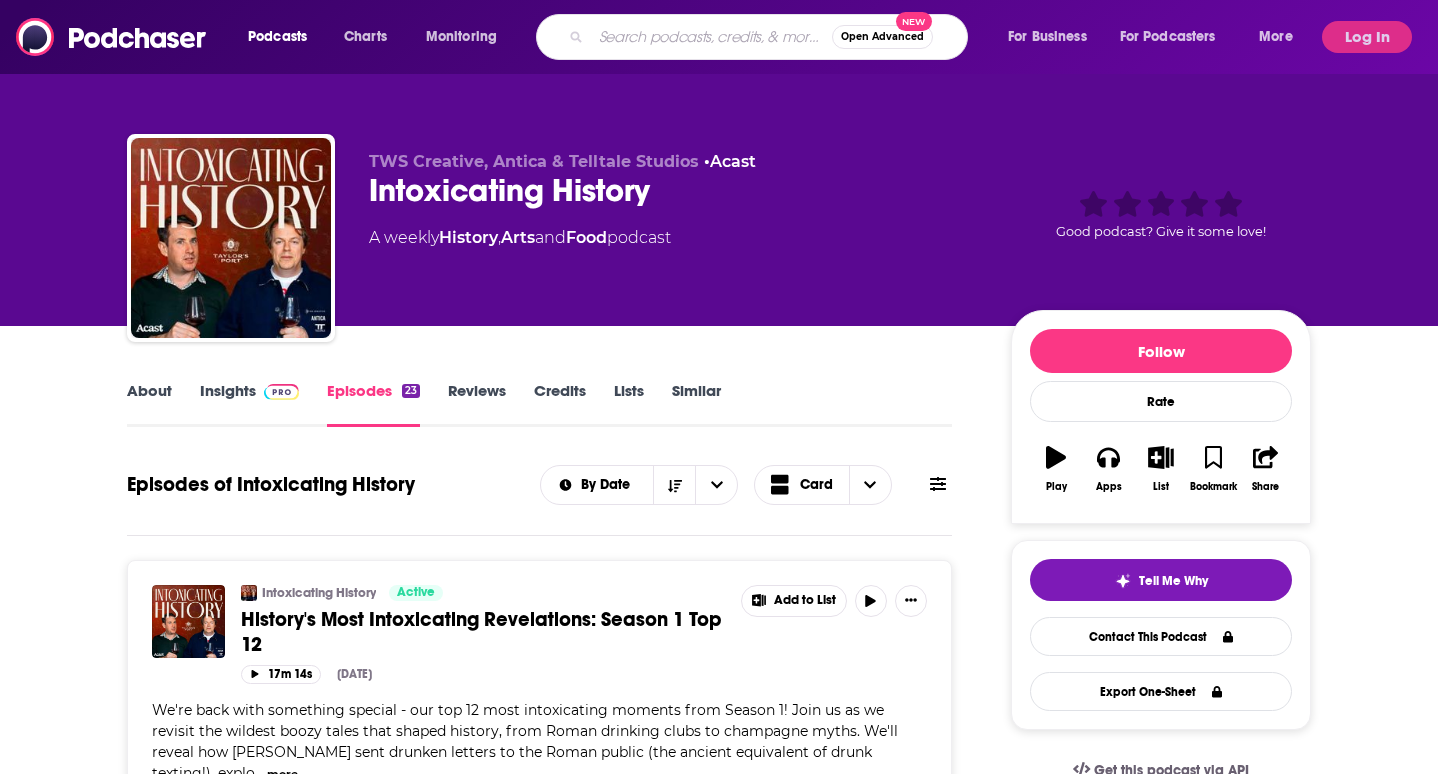 click at bounding box center (711, 37) 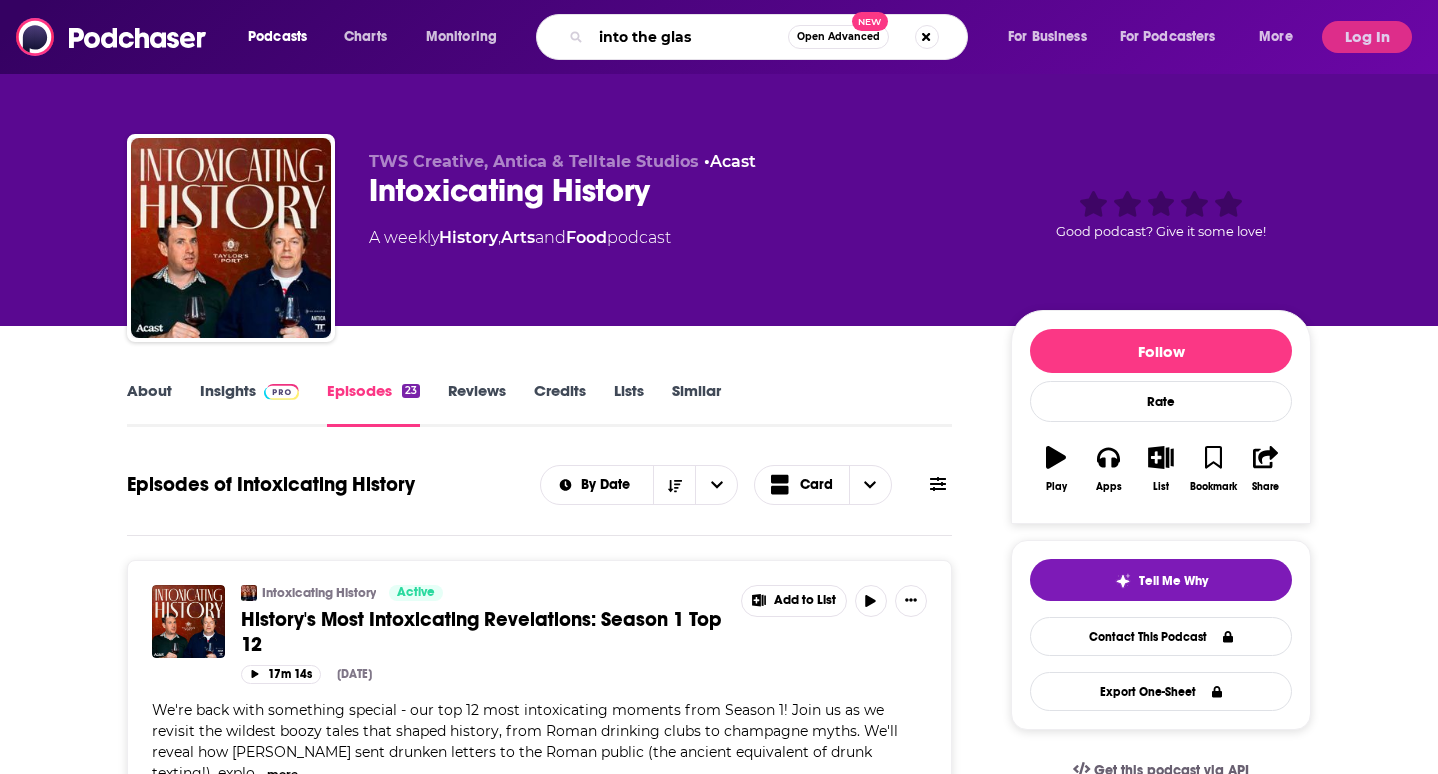type on "into the glass" 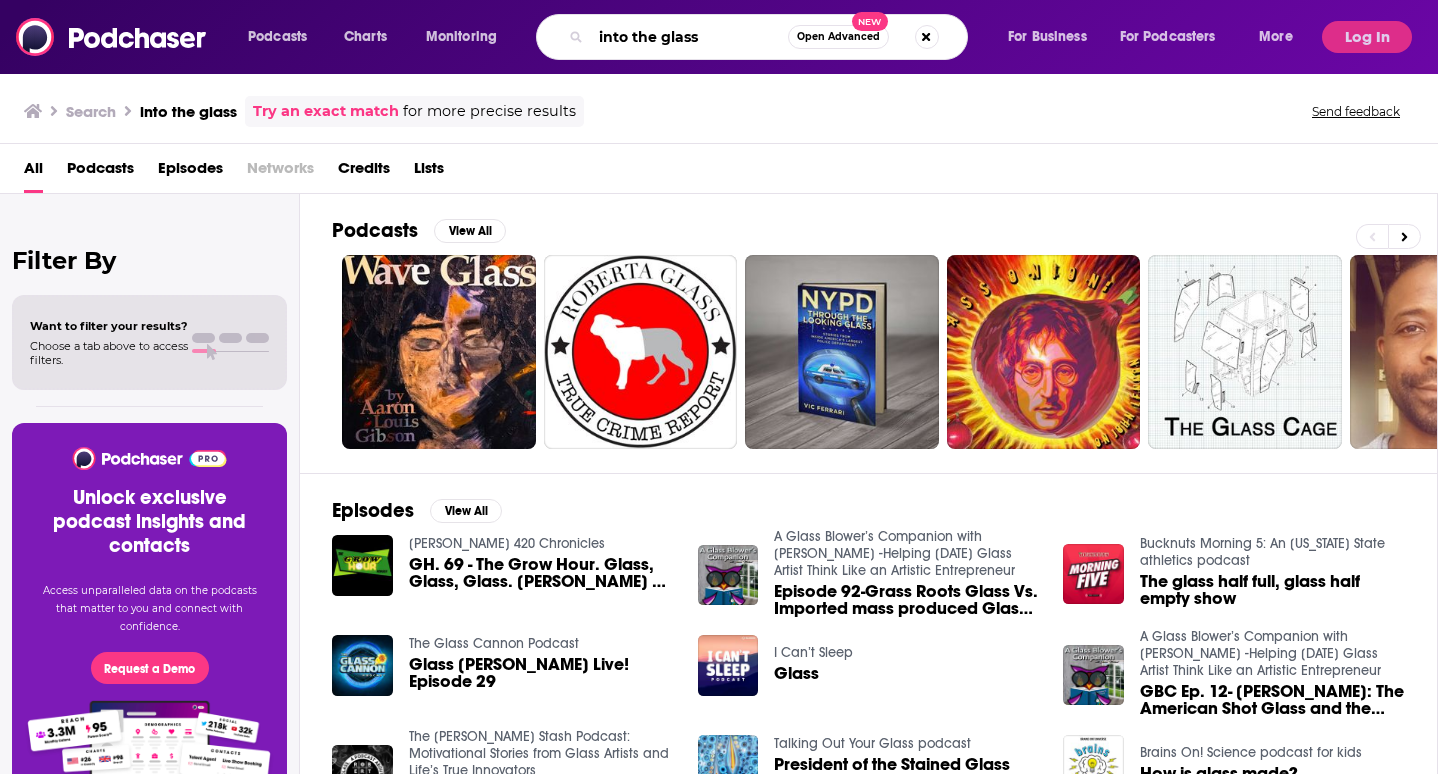 click on "into the glass" at bounding box center [689, 37] 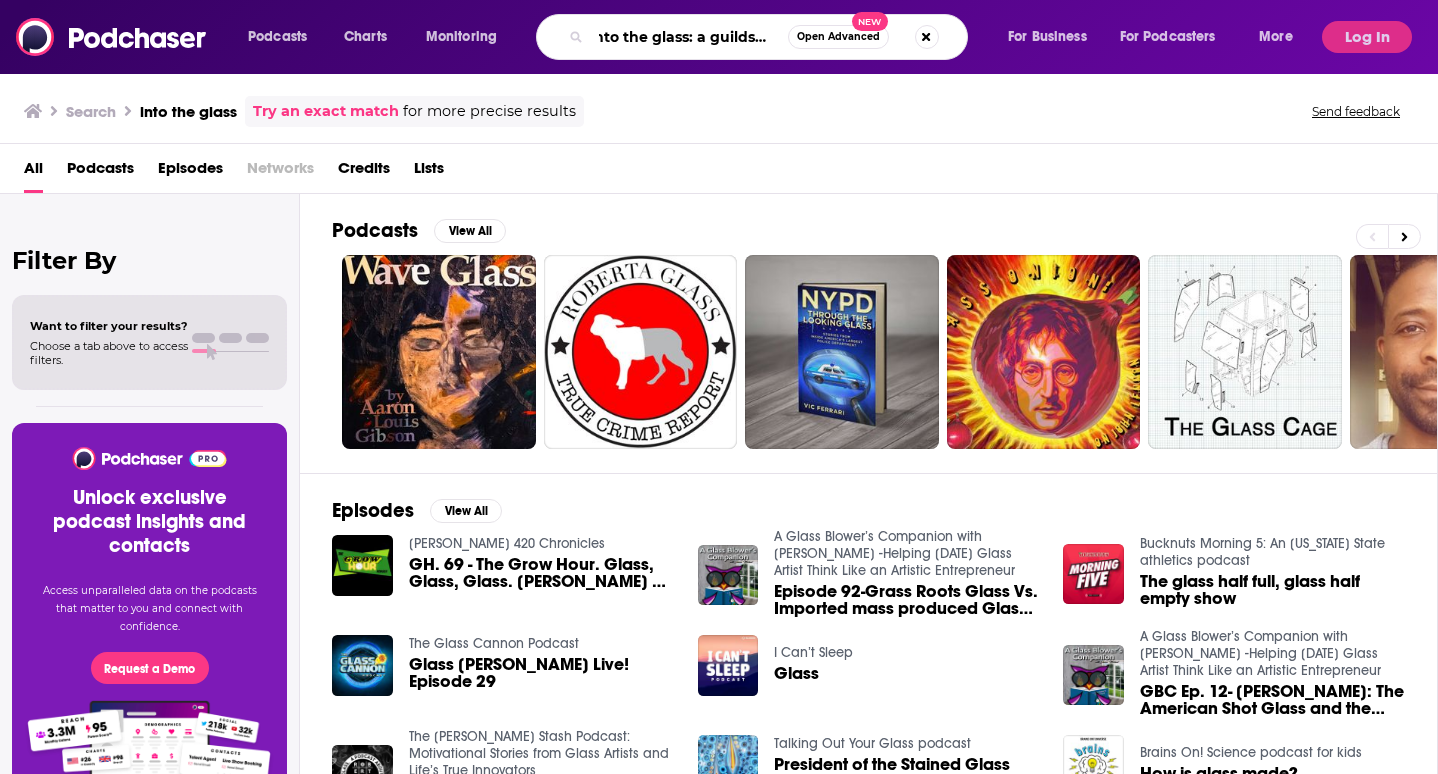 scroll, scrollTop: 0, scrollLeft: 24, axis: horizontal 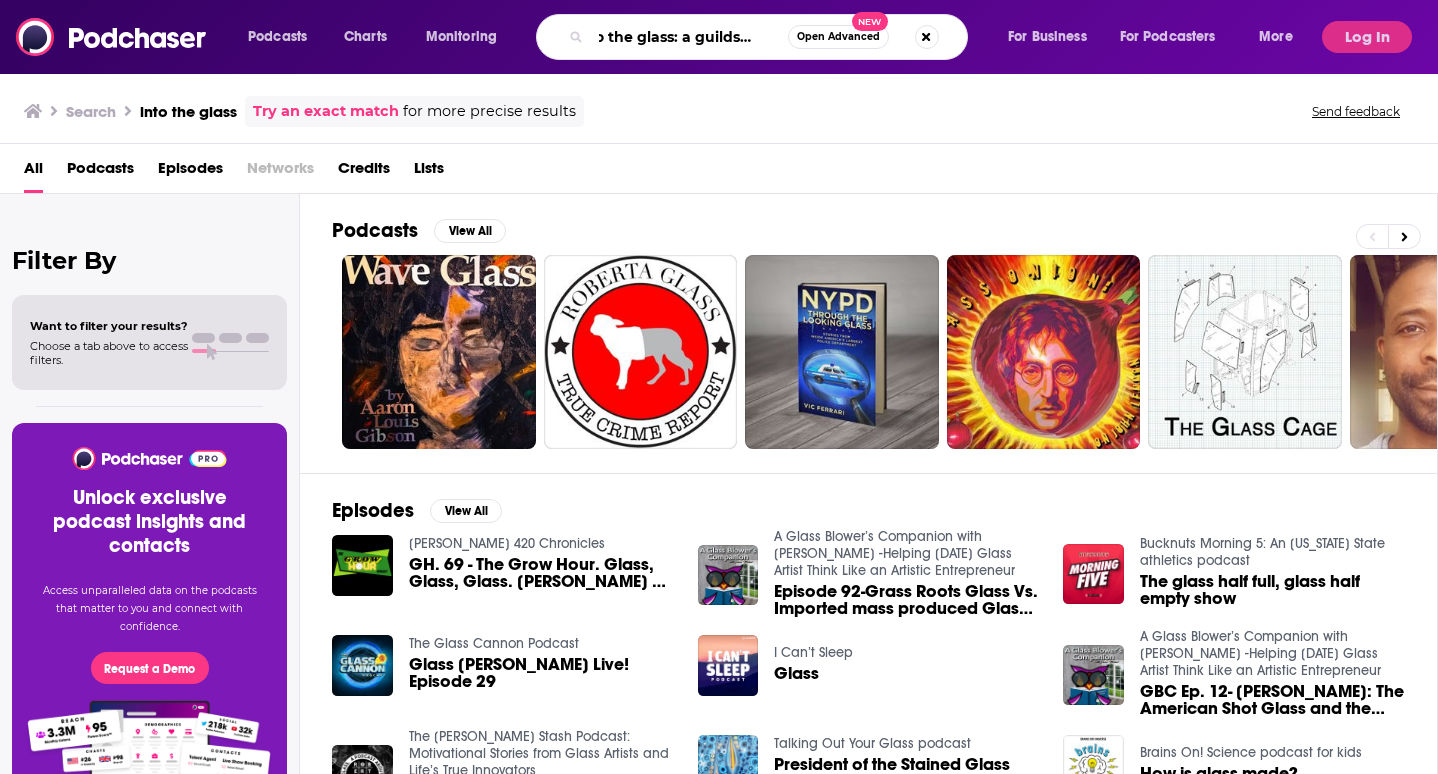 type on "into the glass: a guildsomm" 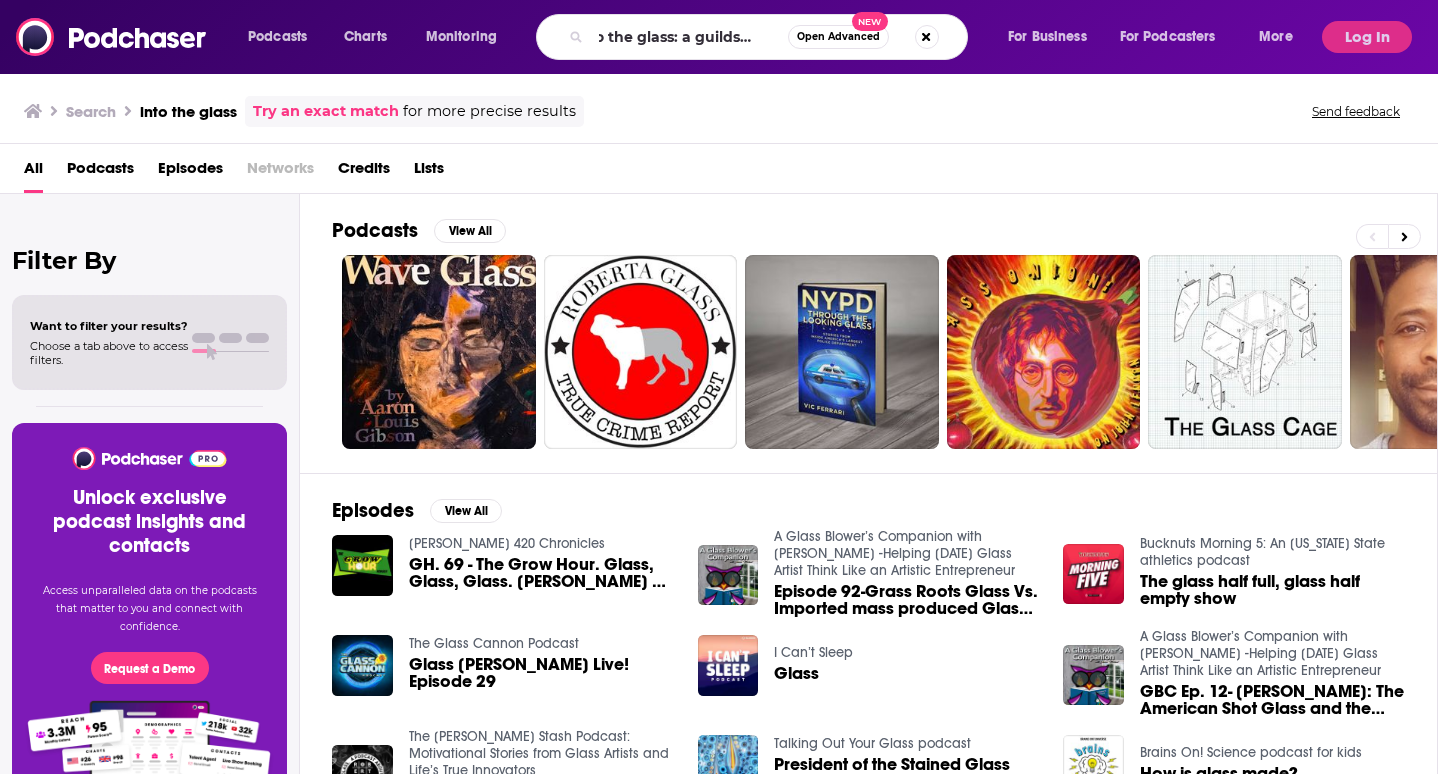 scroll, scrollTop: 0, scrollLeft: 0, axis: both 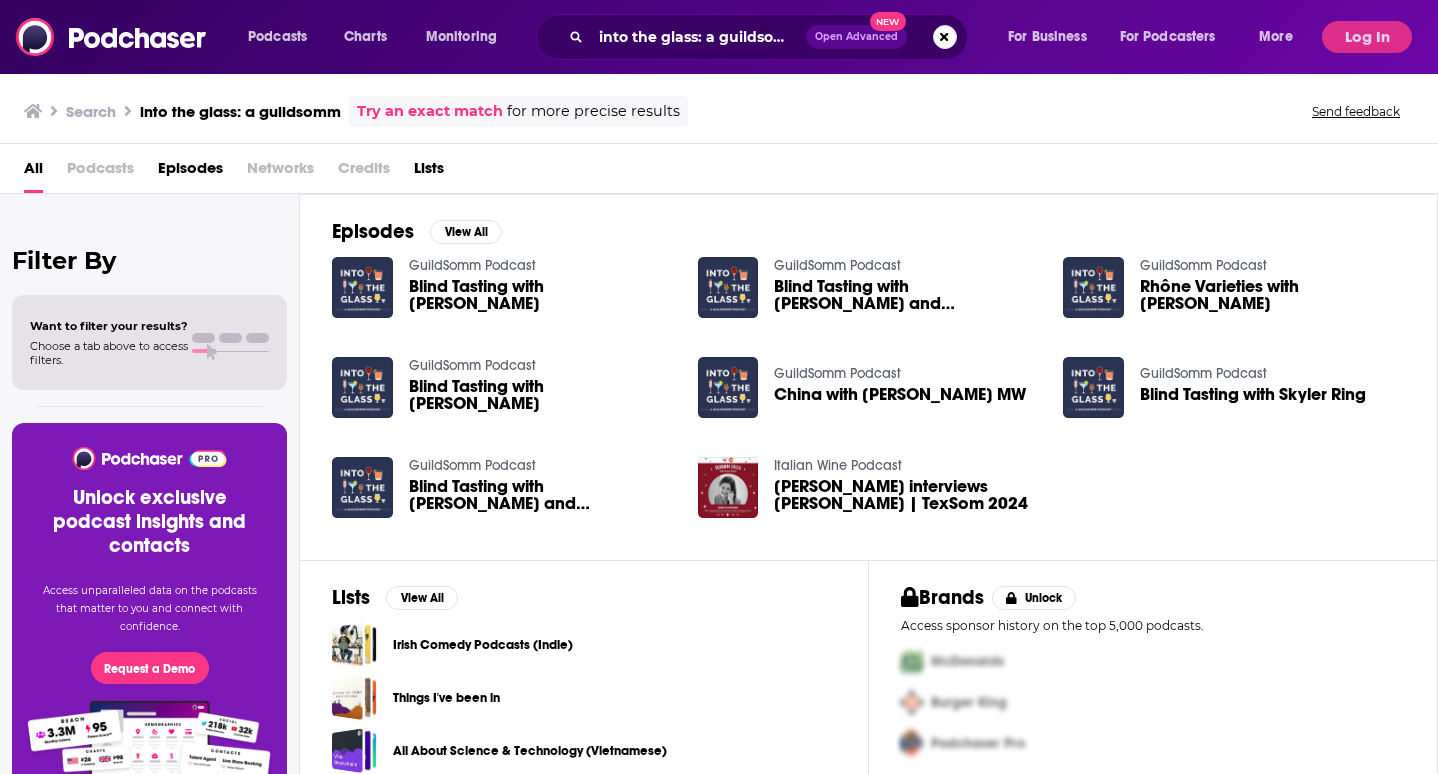 click on "GuildSomm Podcast" at bounding box center [472, 265] 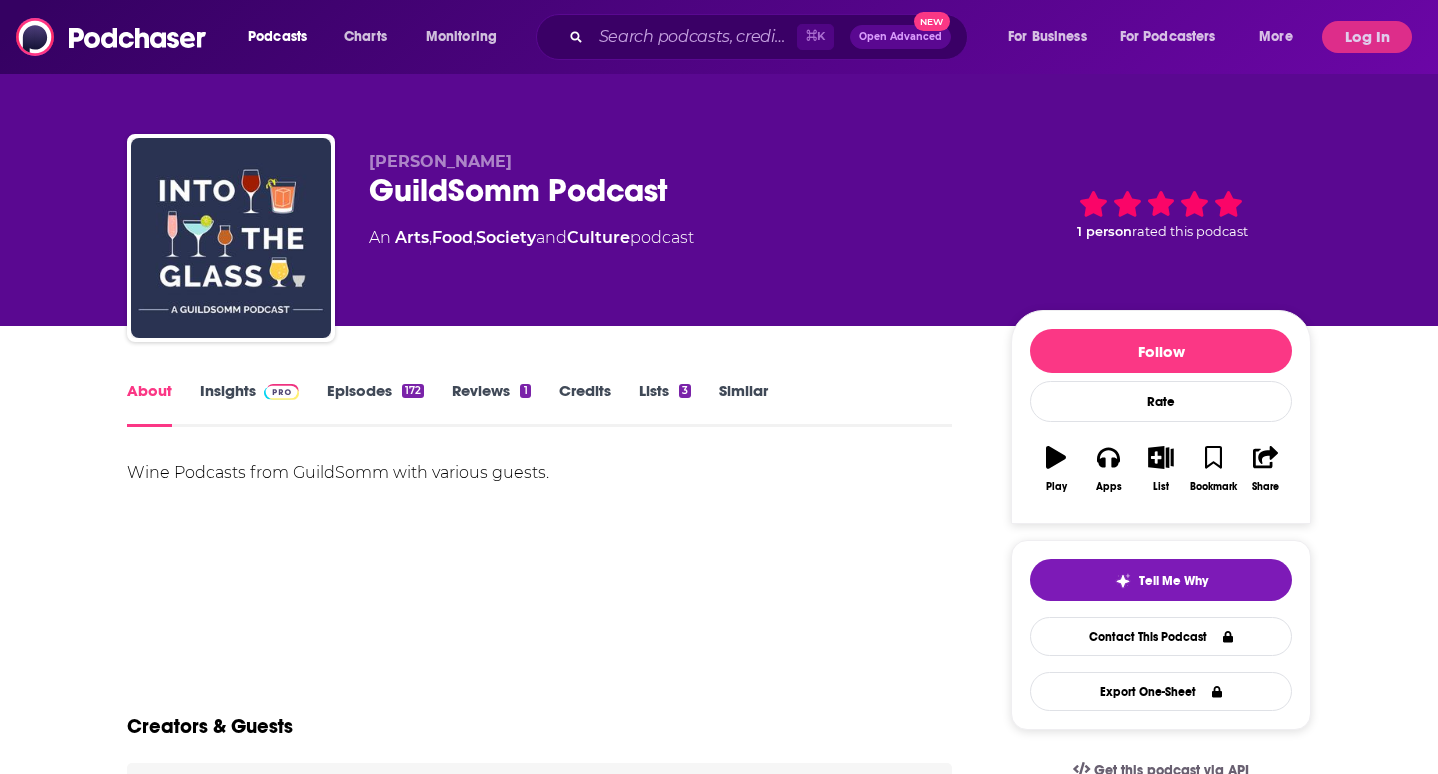 click at bounding box center (281, 392) 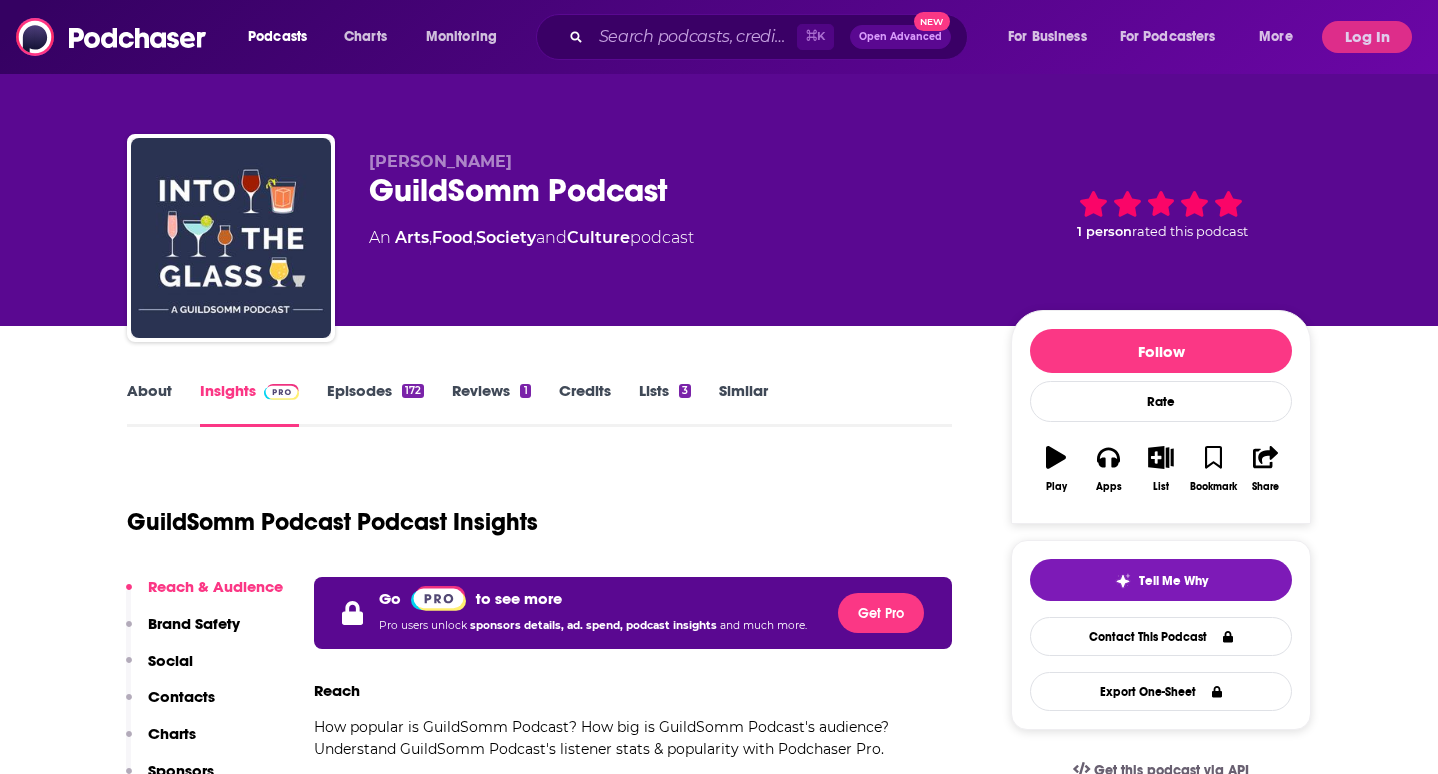 click on "Episodes 172" at bounding box center (375, 404) 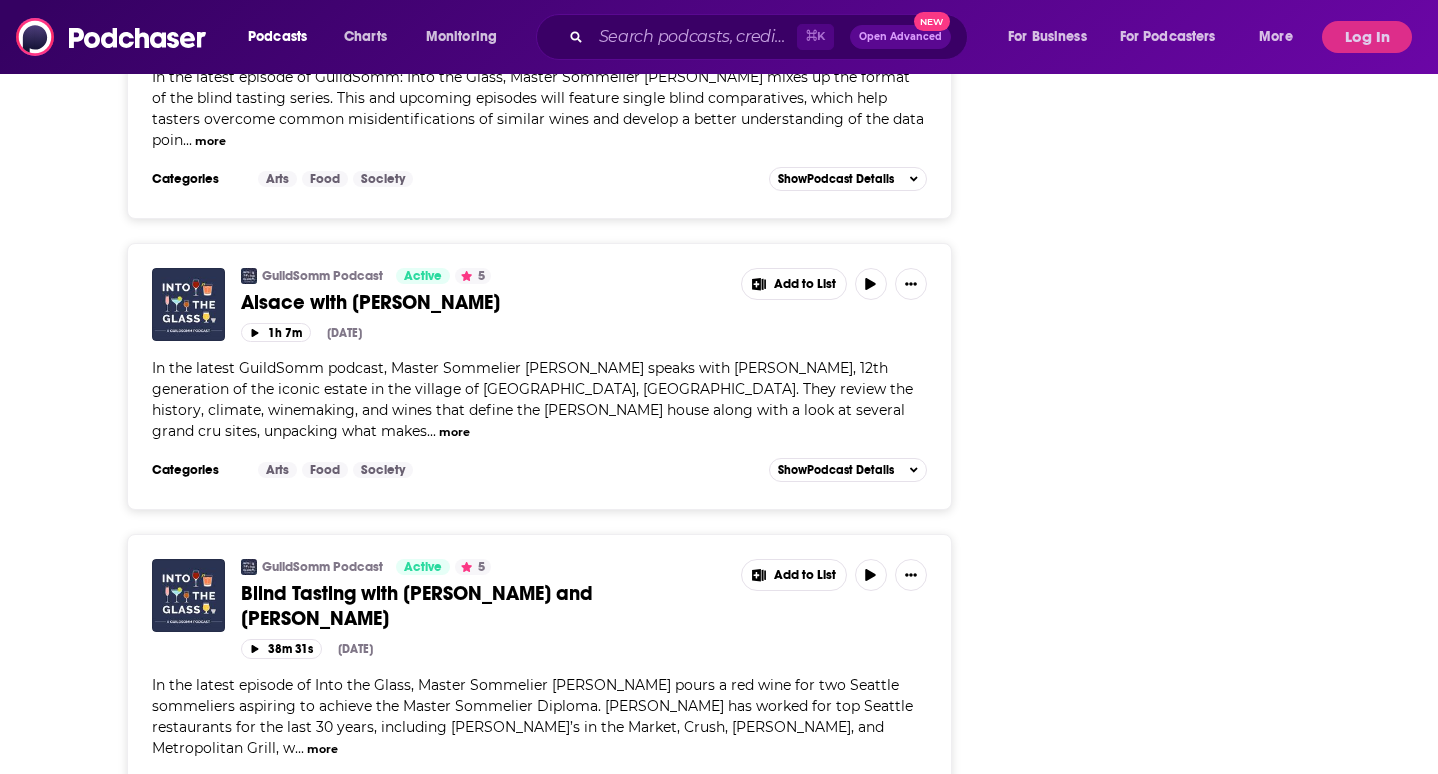 scroll, scrollTop: 2678, scrollLeft: 0, axis: vertical 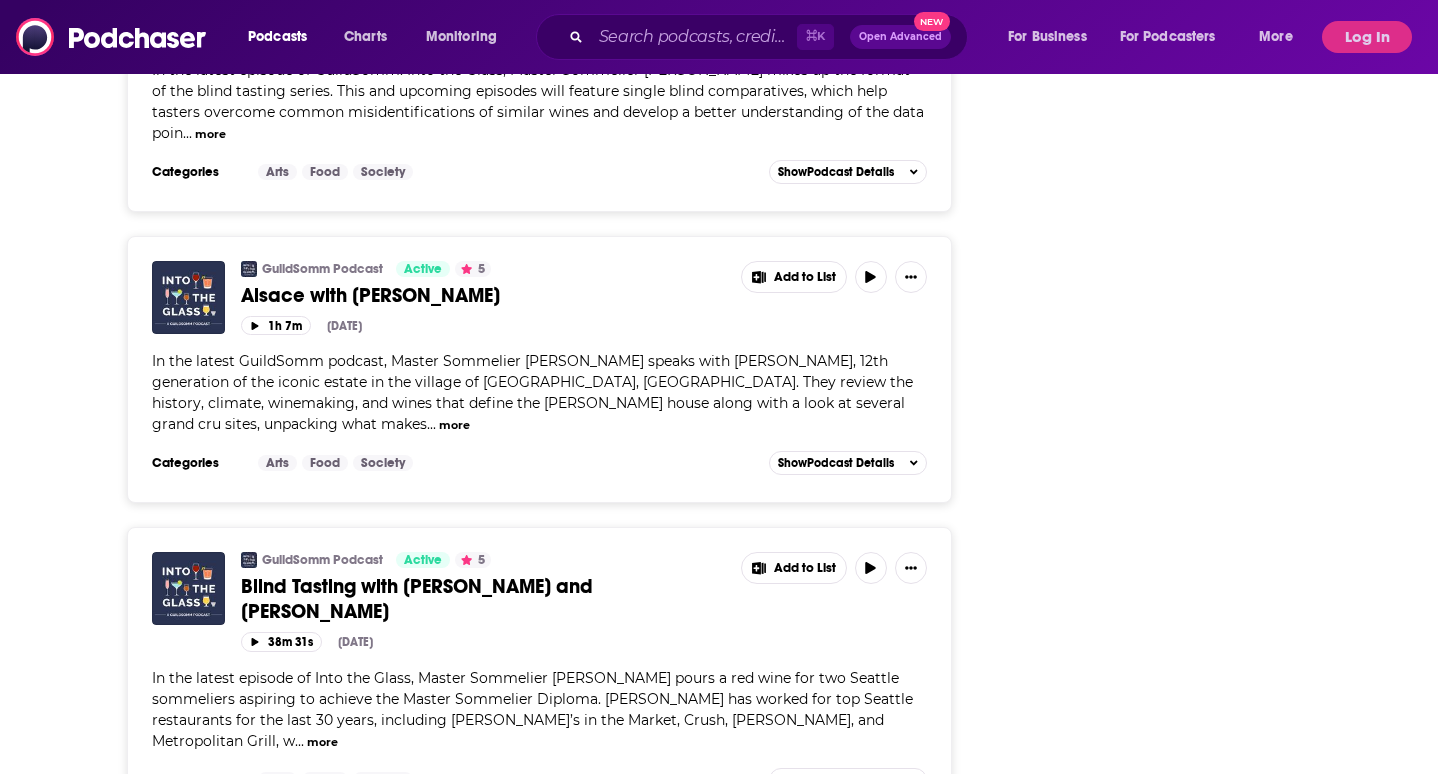 click on "Podcasts Charts Monitoring ⌘  K Open Advanced New For Business For Podcasters More Log In" at bounding box center (719, 37) 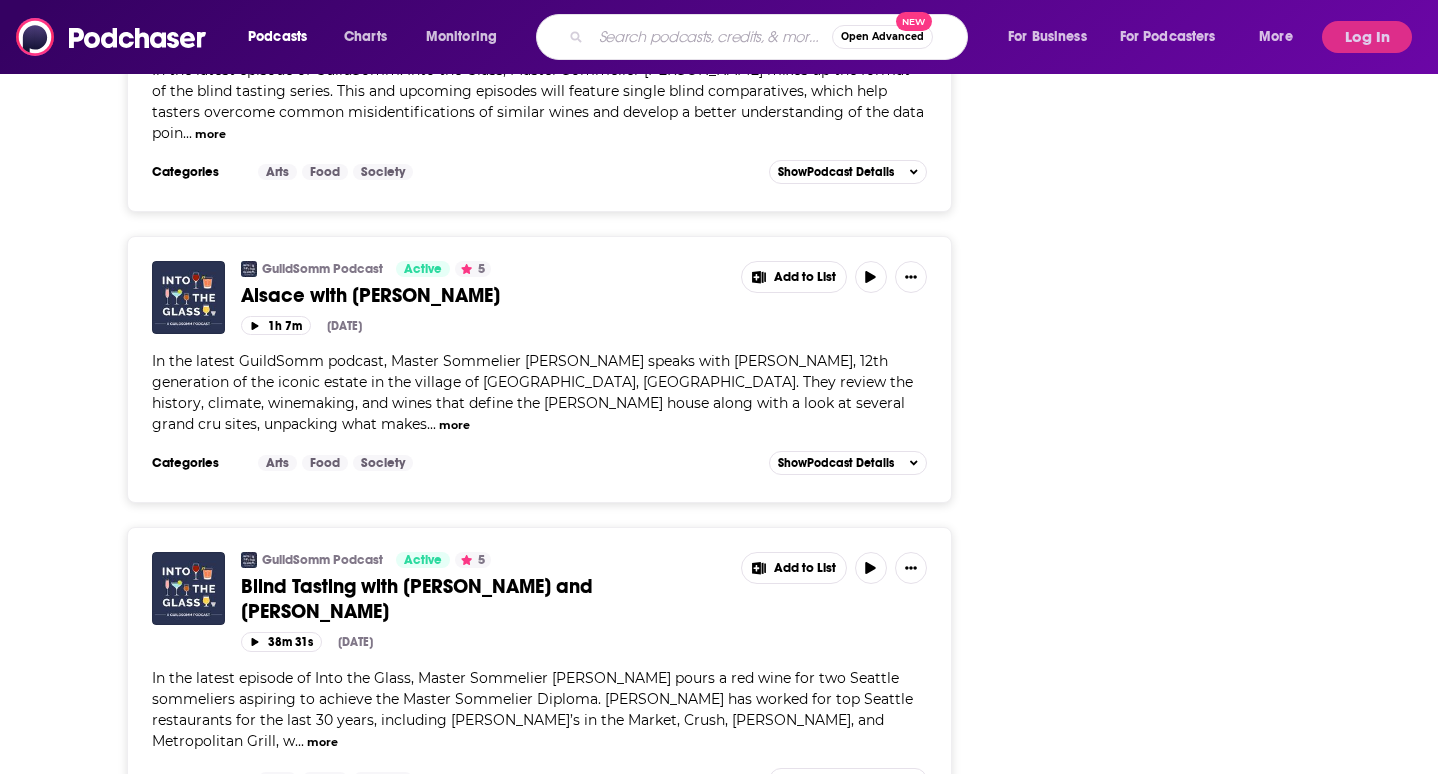click at bounding box center (711, 37) 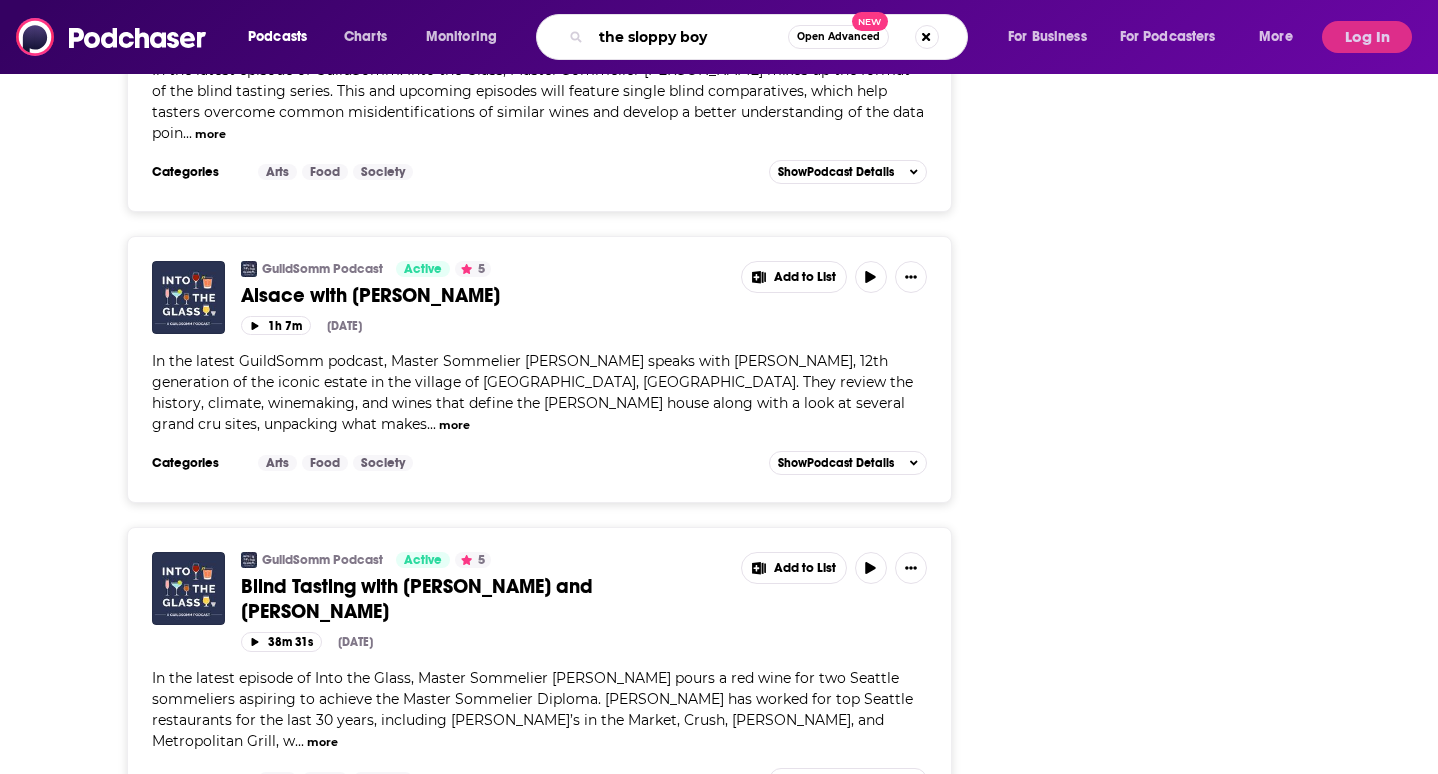 type on "the sloppy boys" 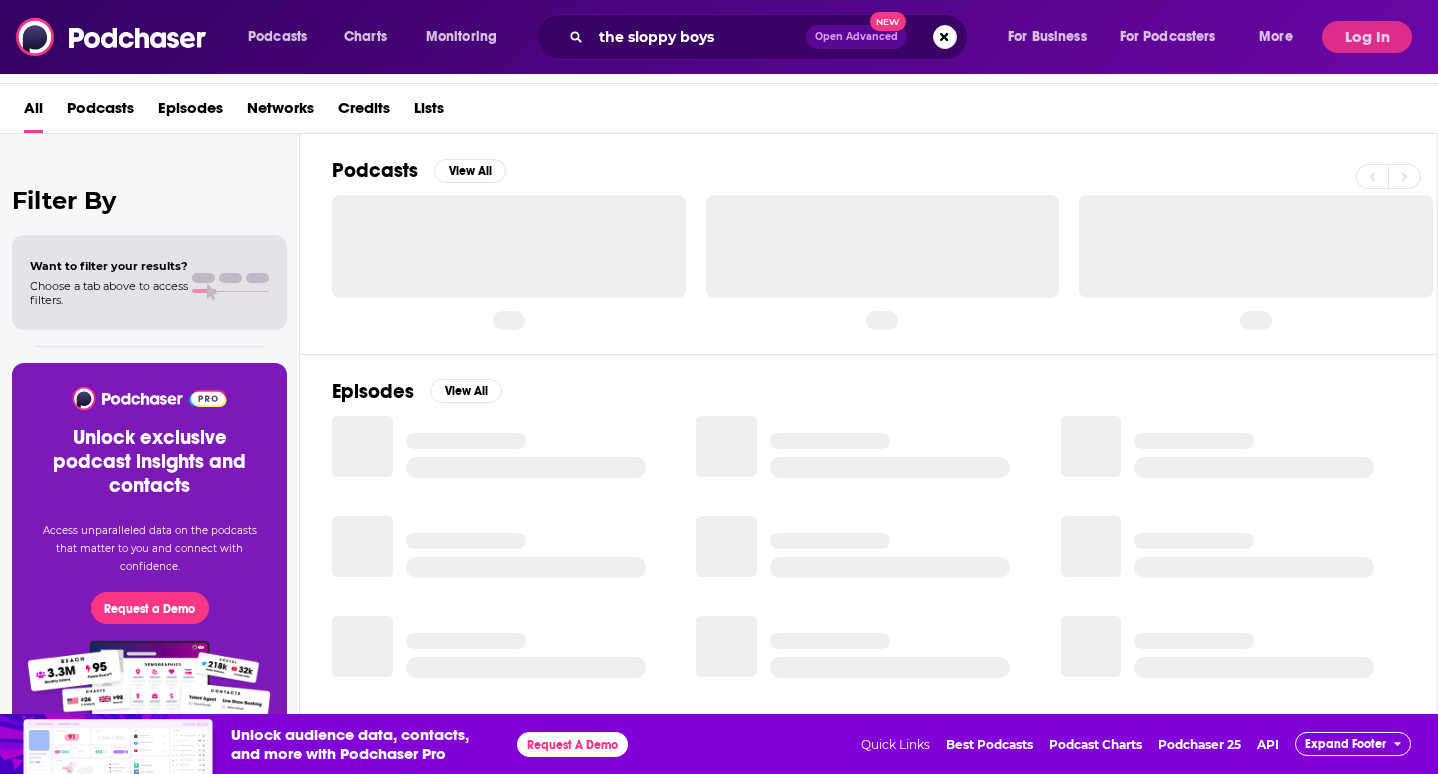 scroll, scrollTop: 0, scrollLeft: 0, axis: both 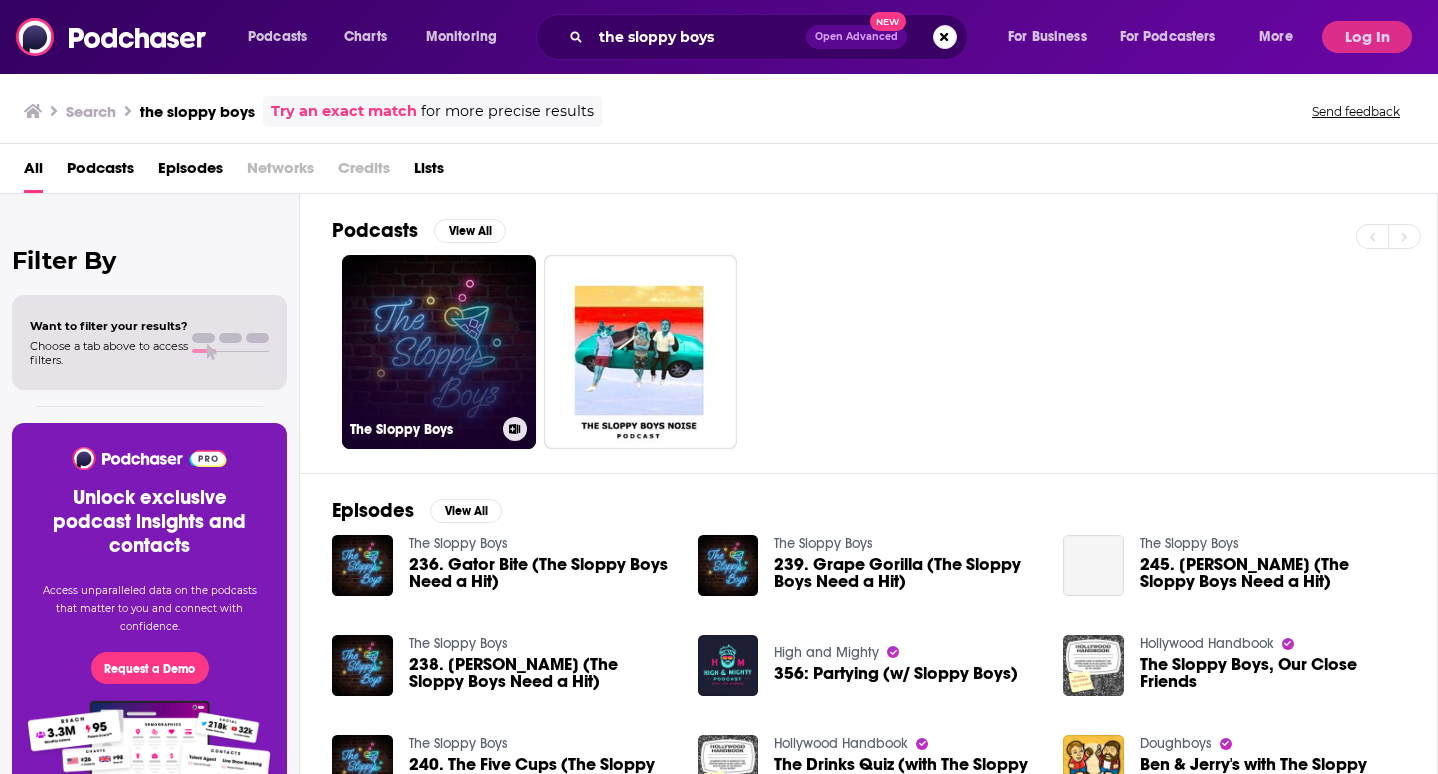 click on "The Sloppy Boys" at bounding box center [439, 352] 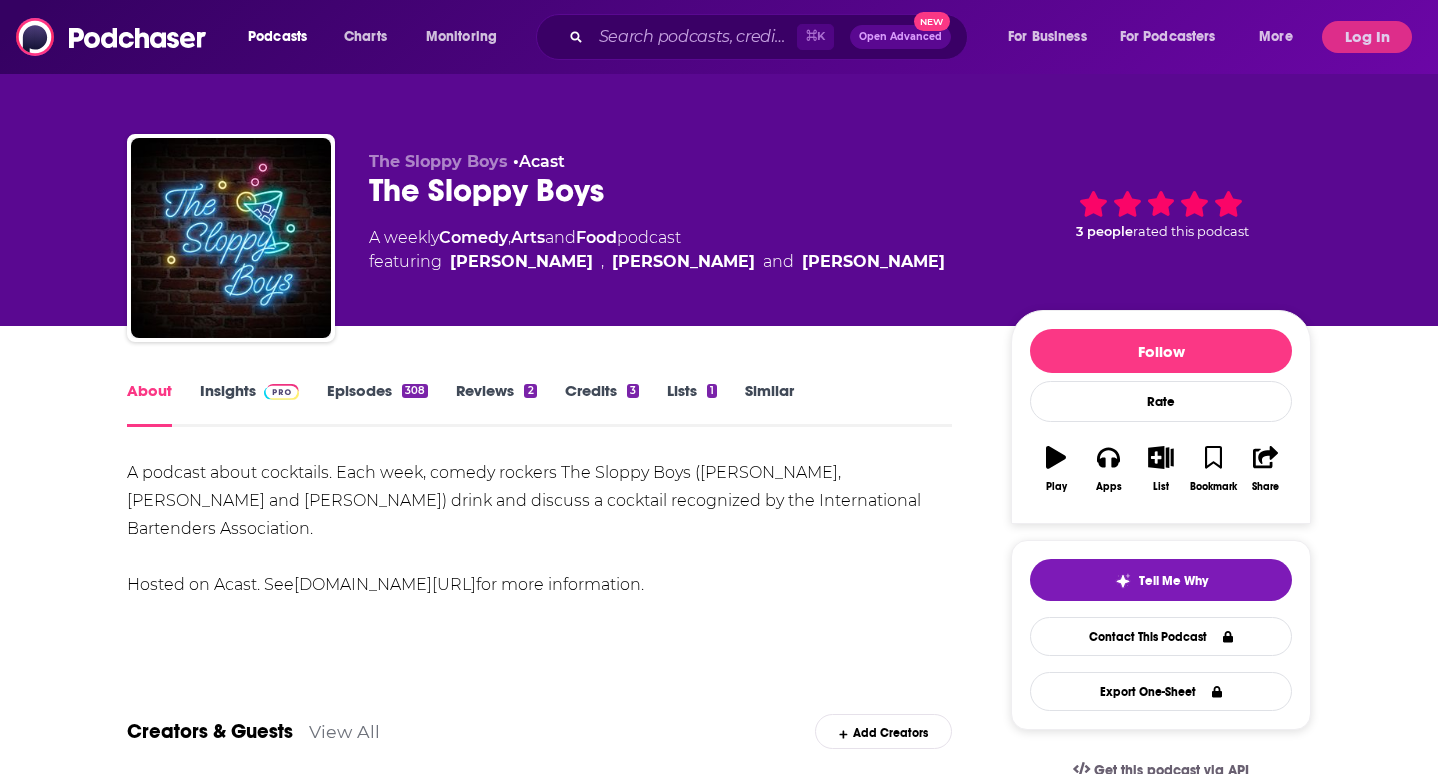 click on "Episodes 308" at bounding box center (377, 404) 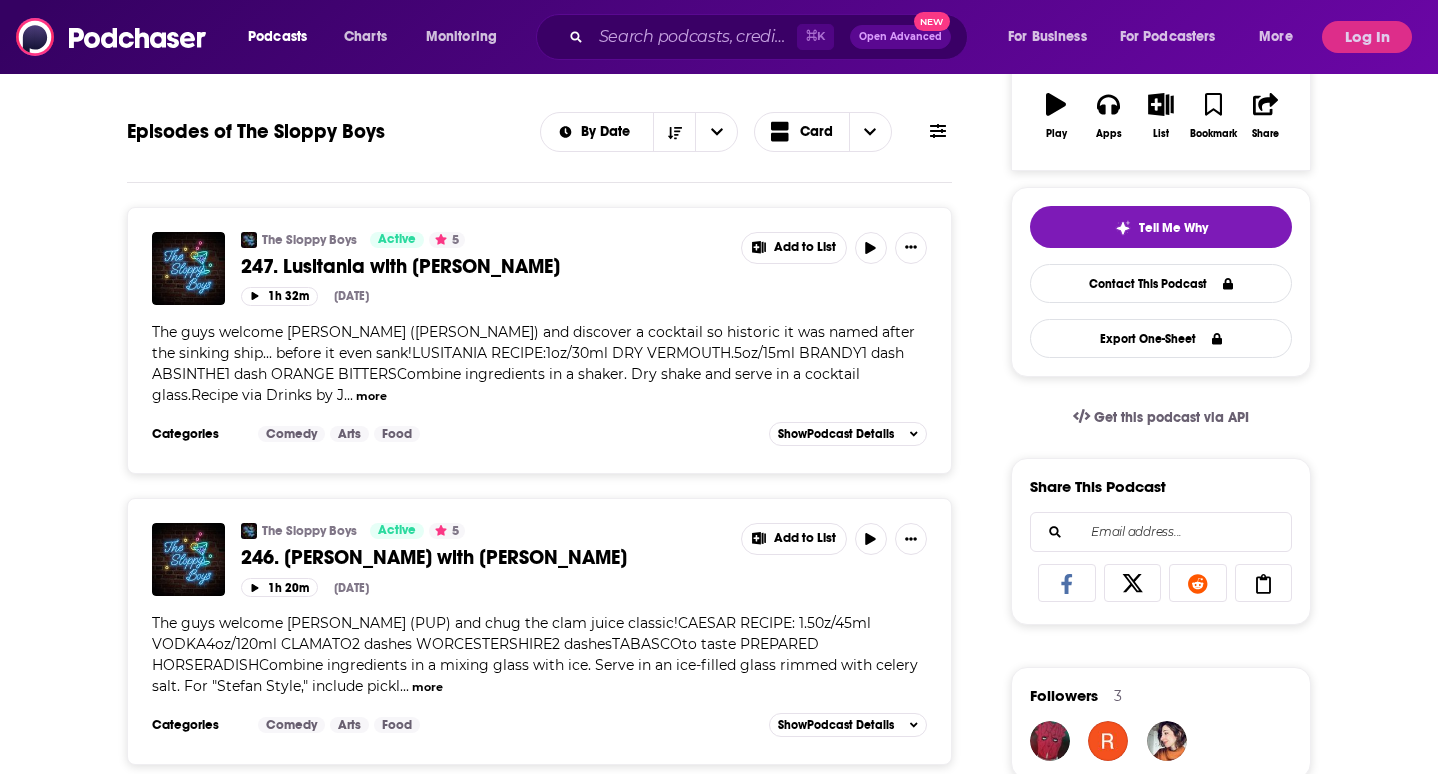 scroll, scrollTop: 361, scrollLeft: 0, axis: vertical 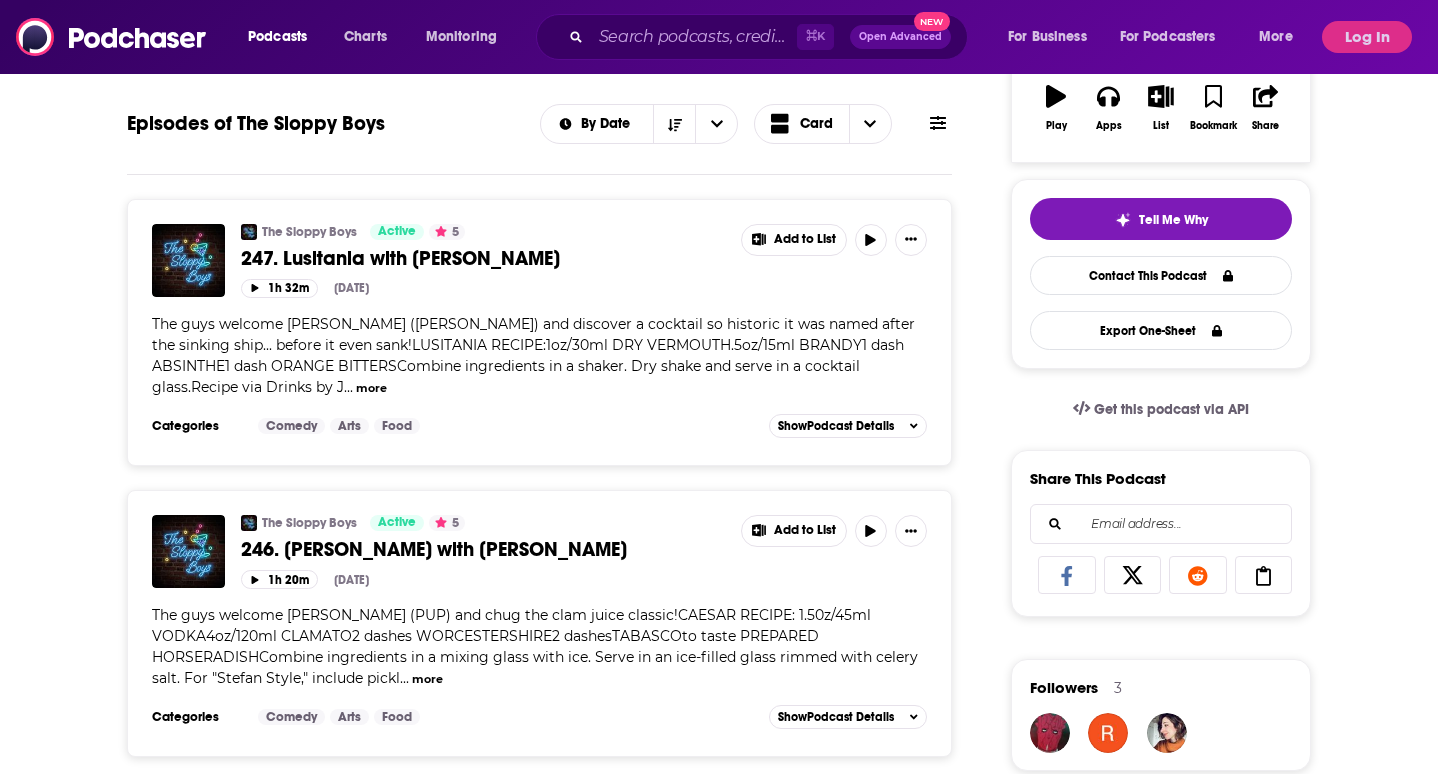 click on "more" at bounding box center [427, 679] 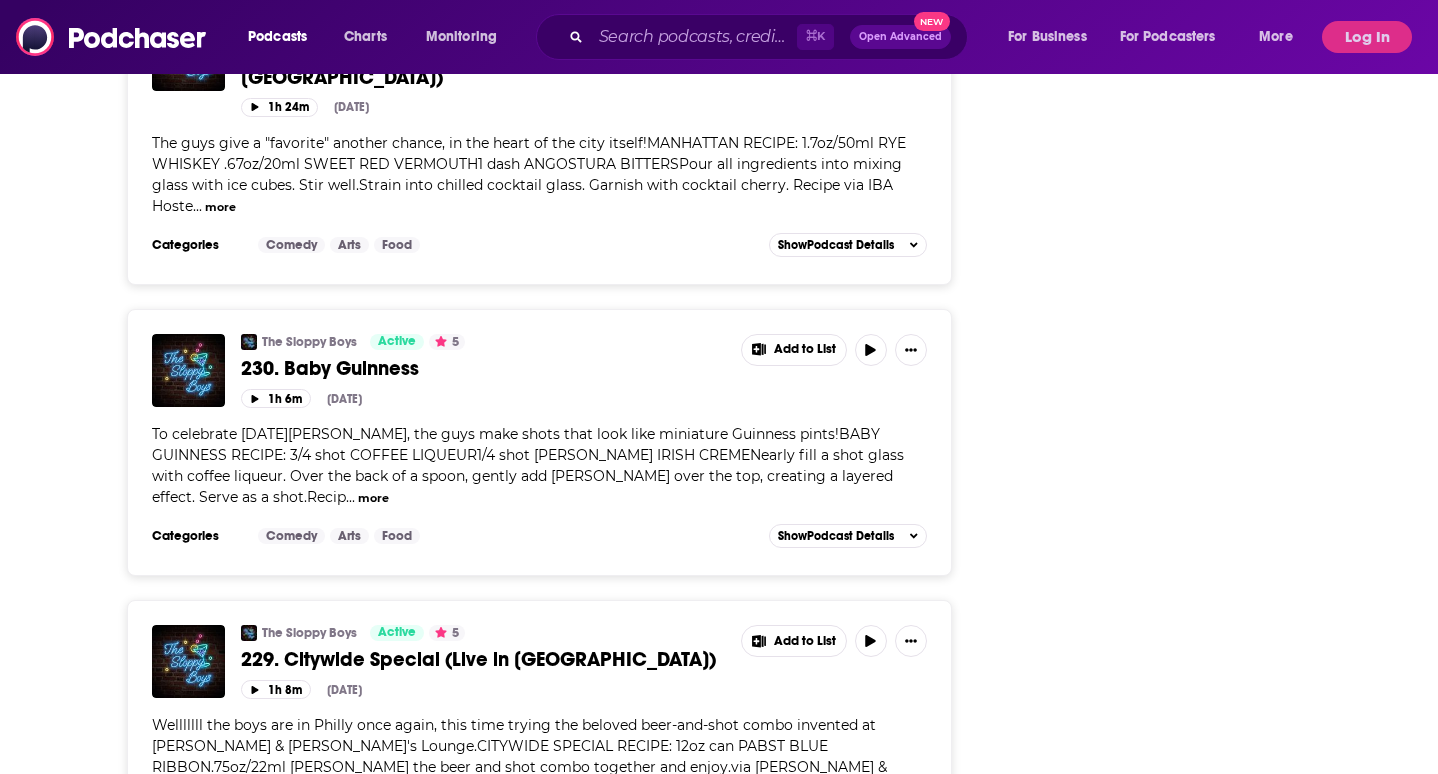 scroll, scrollTop: 5265, scrollLeft: 0, axis: vertical 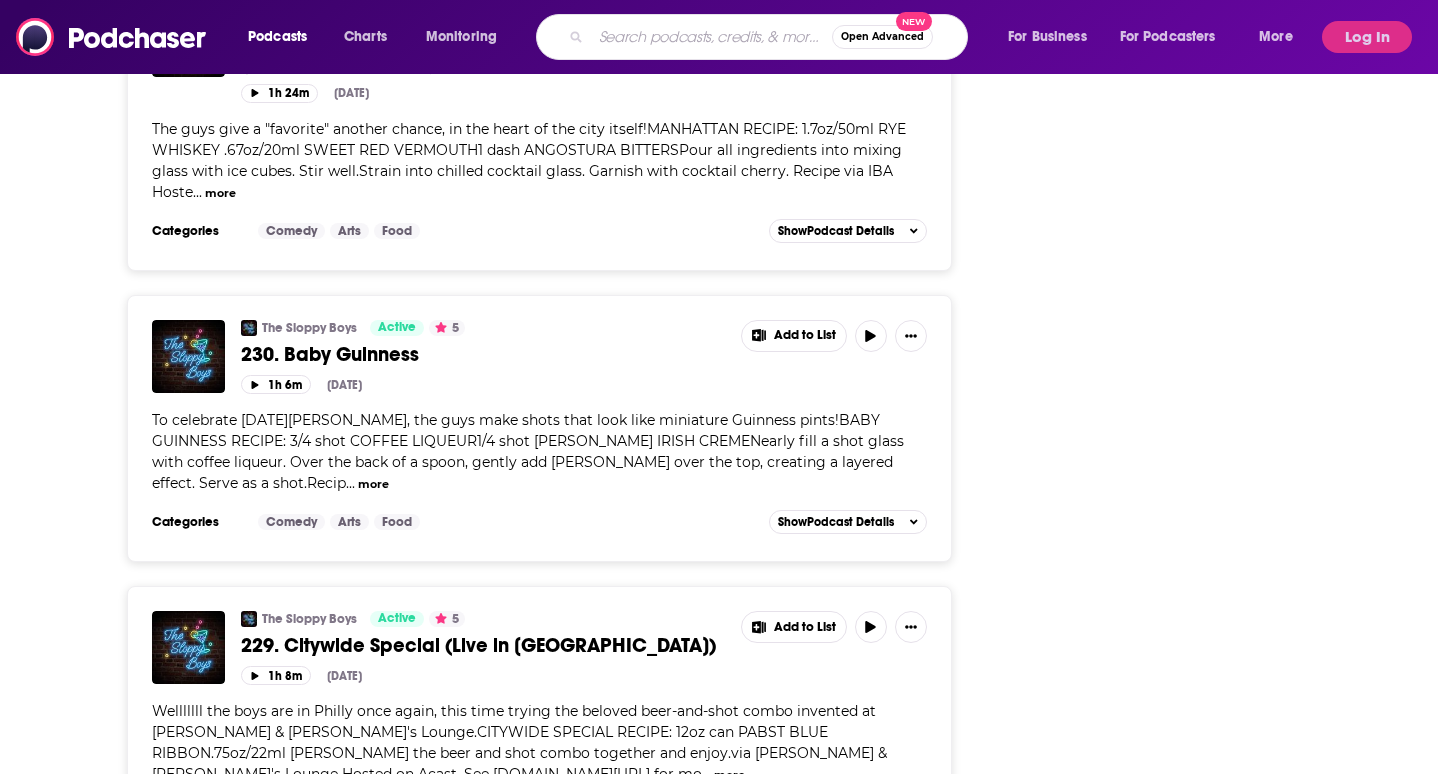 click at bounding box center [711, 37] 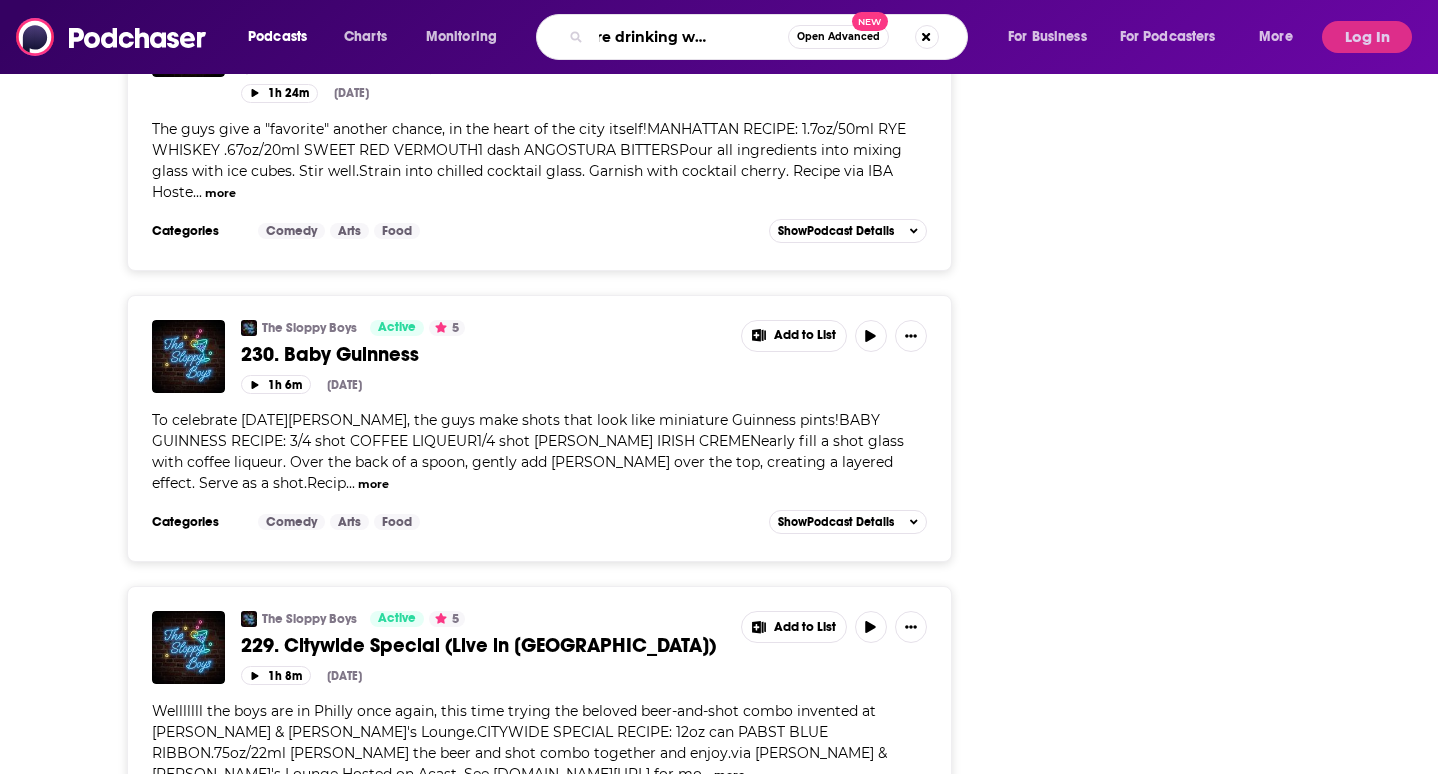 type on "what were drinking with [PERSON_NAME]" 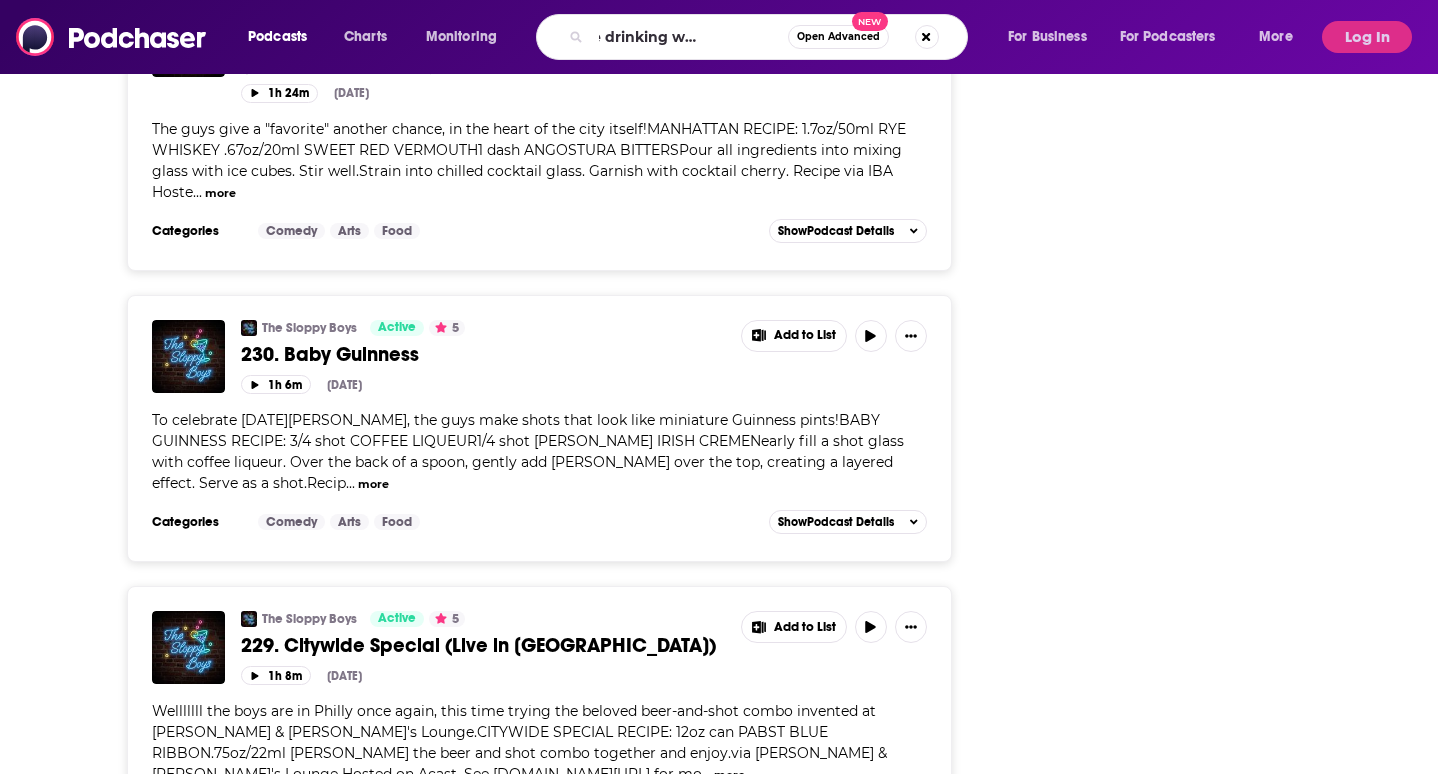 scroll, scrollTop: 0, scrollLeft: 0, axis: both 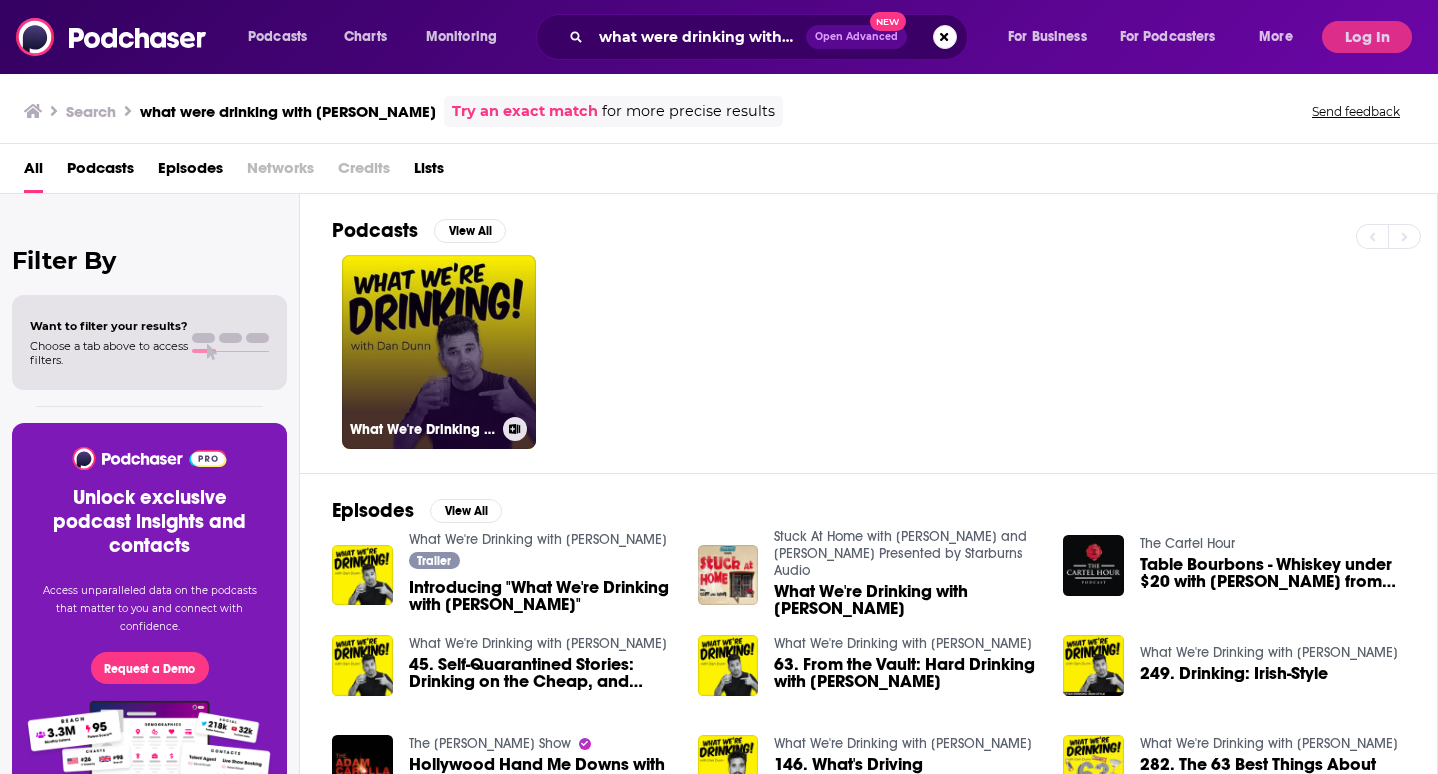 click on "What We're Drinking with [PERSON_NAME]" at bounding box center (439, 352) 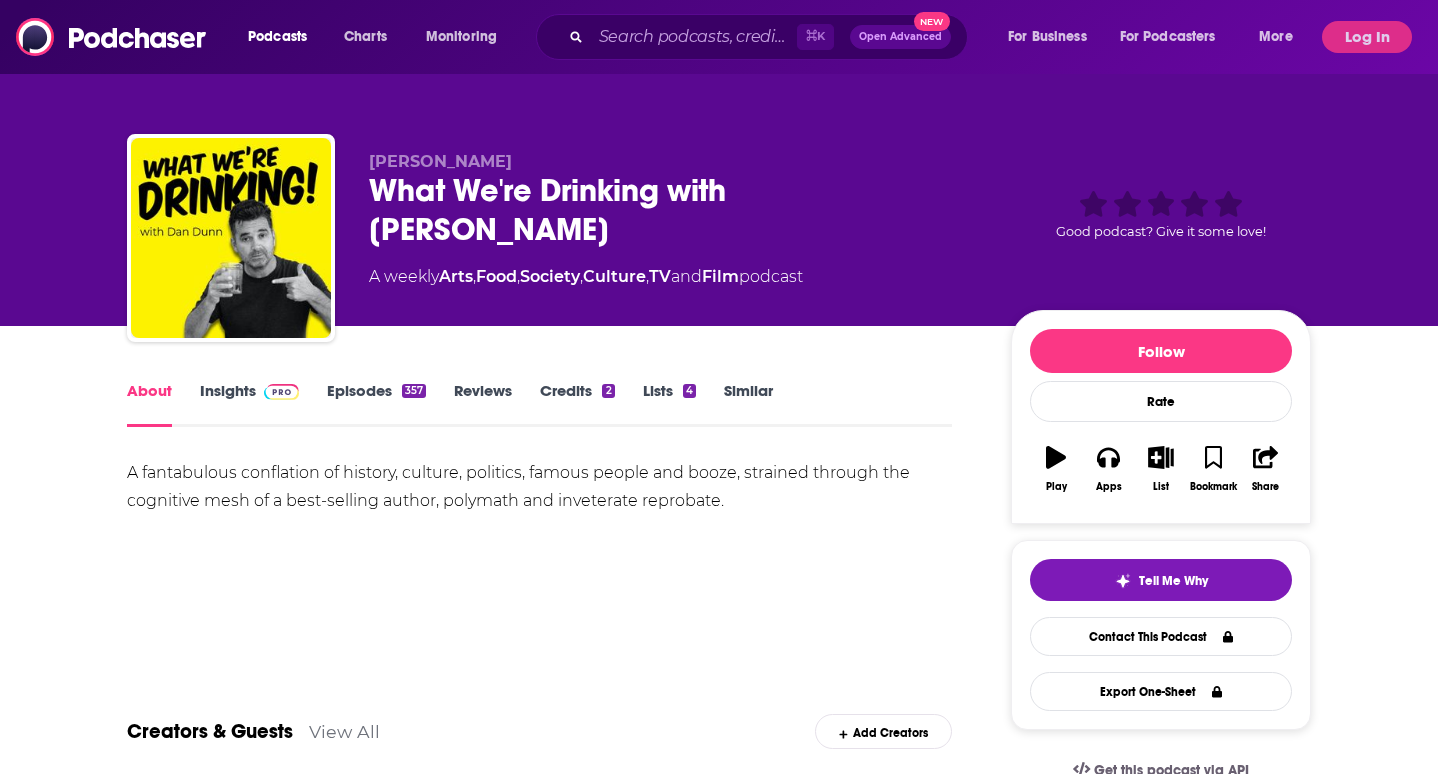 click on "Episodes 357" at bounding box center (376, 404) 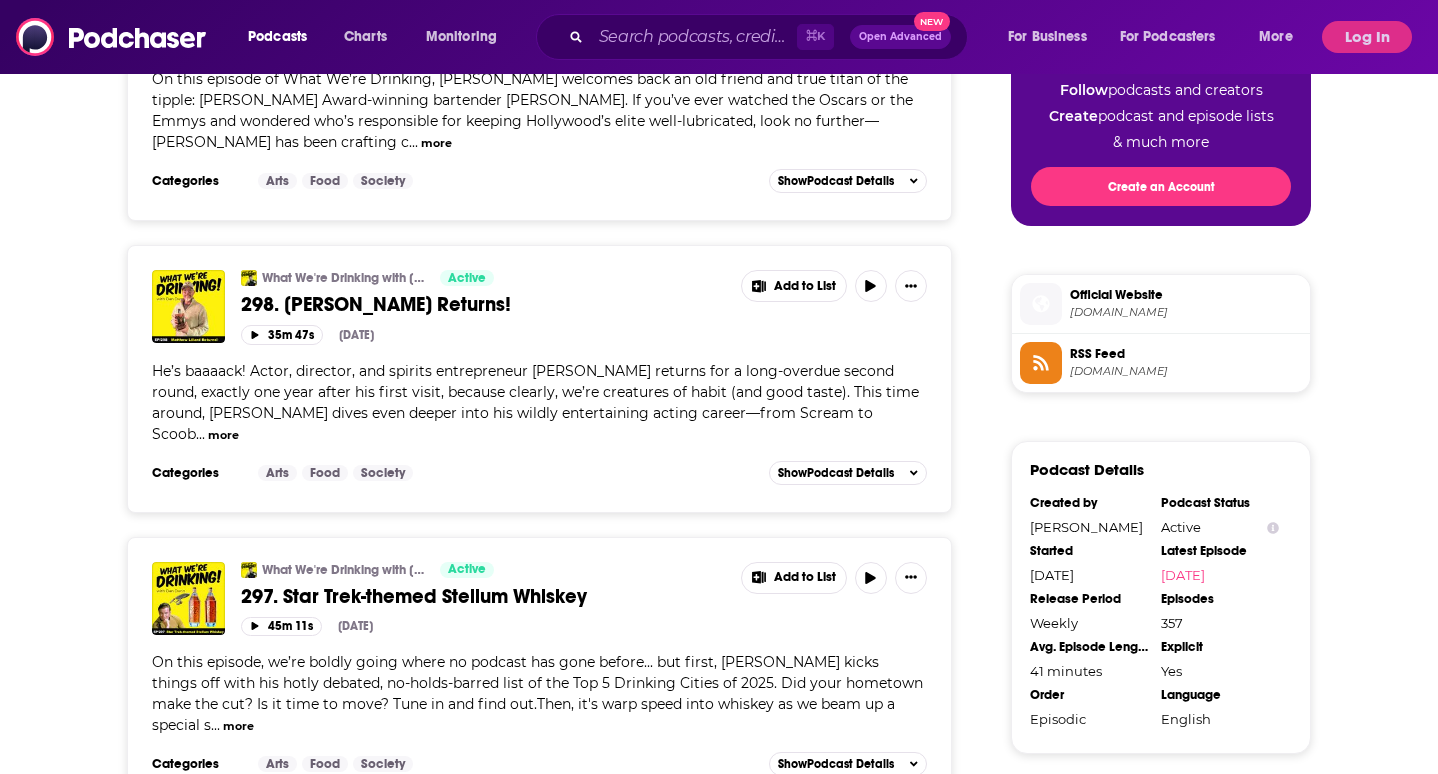 scroll, scrollTop: 1046, scrollLeft: 0, axis: vertical 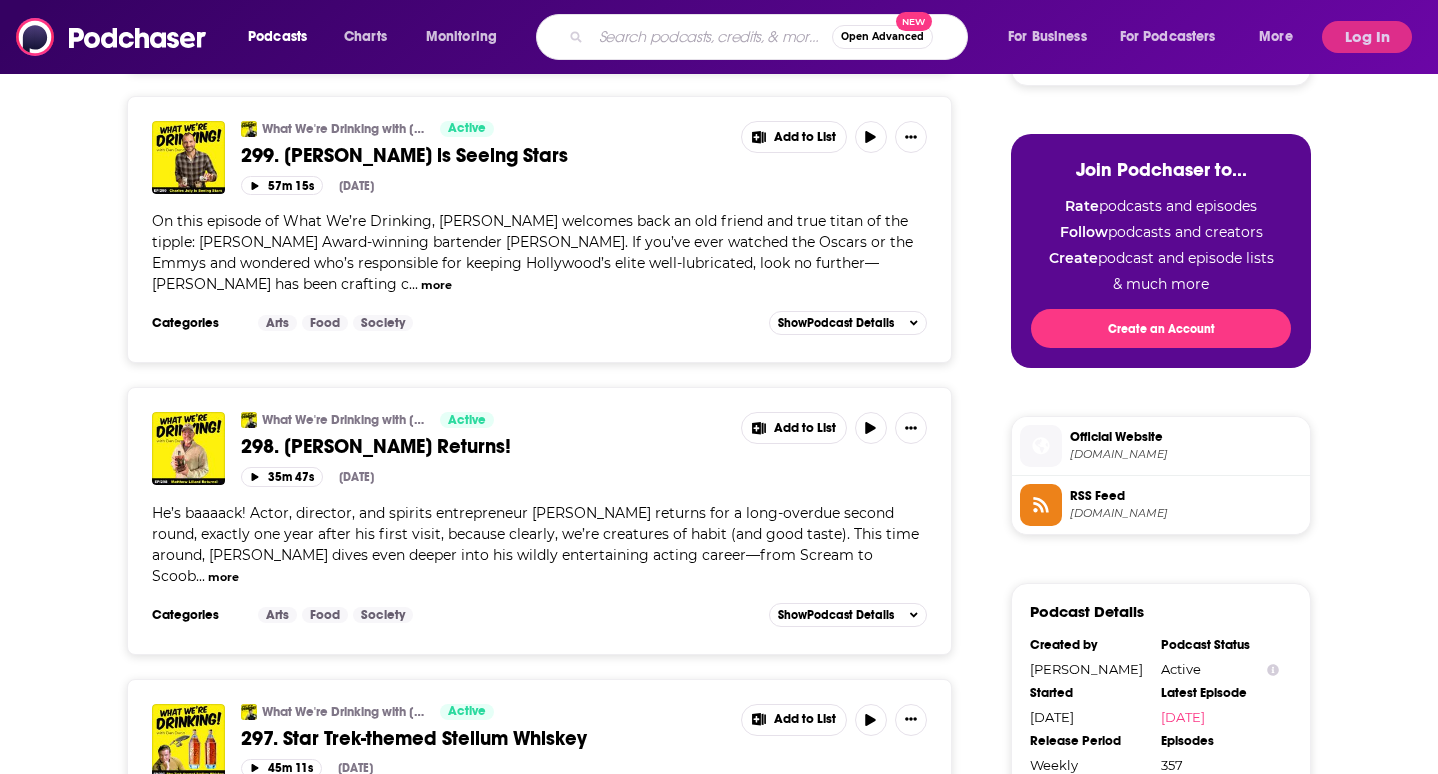 click at bounding box center [711, 37] 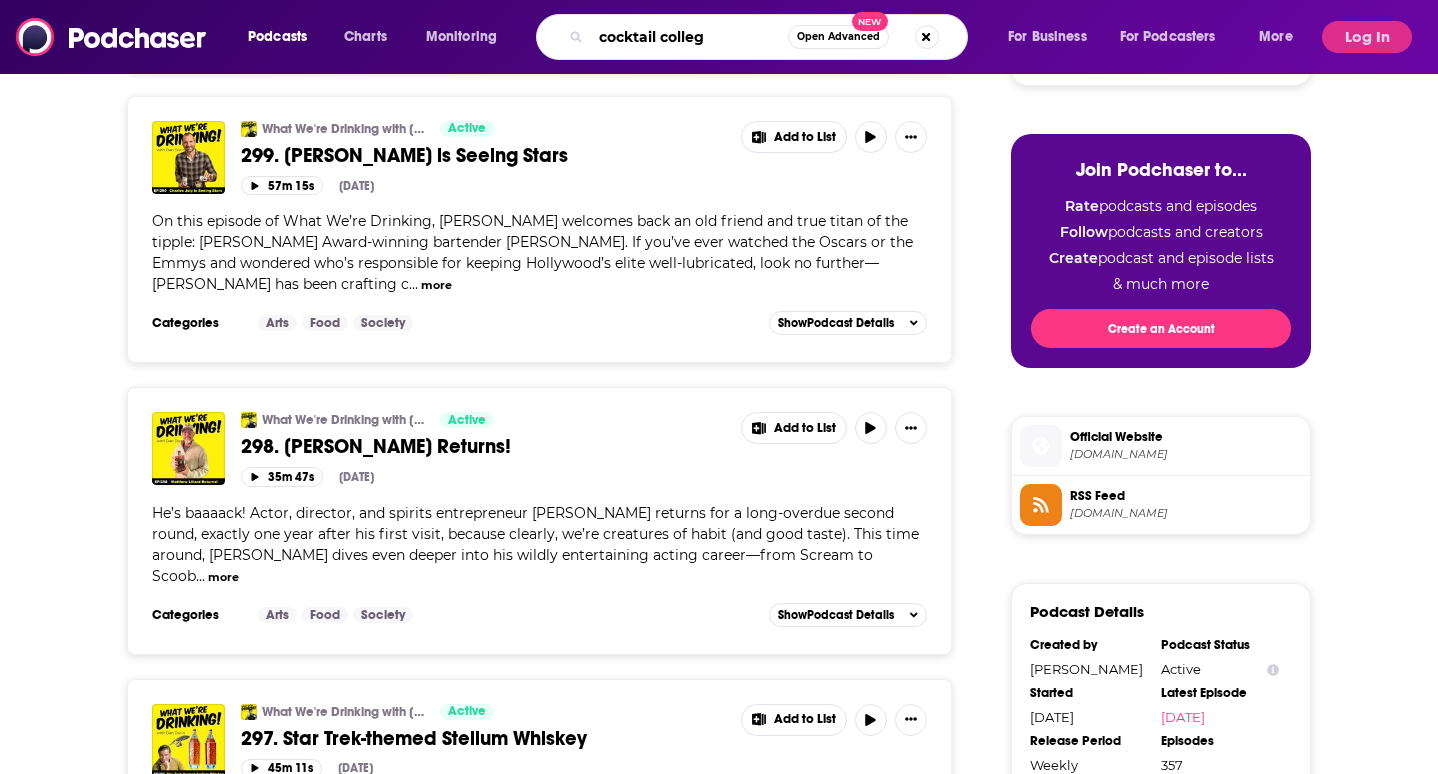 type on "cocktail college" 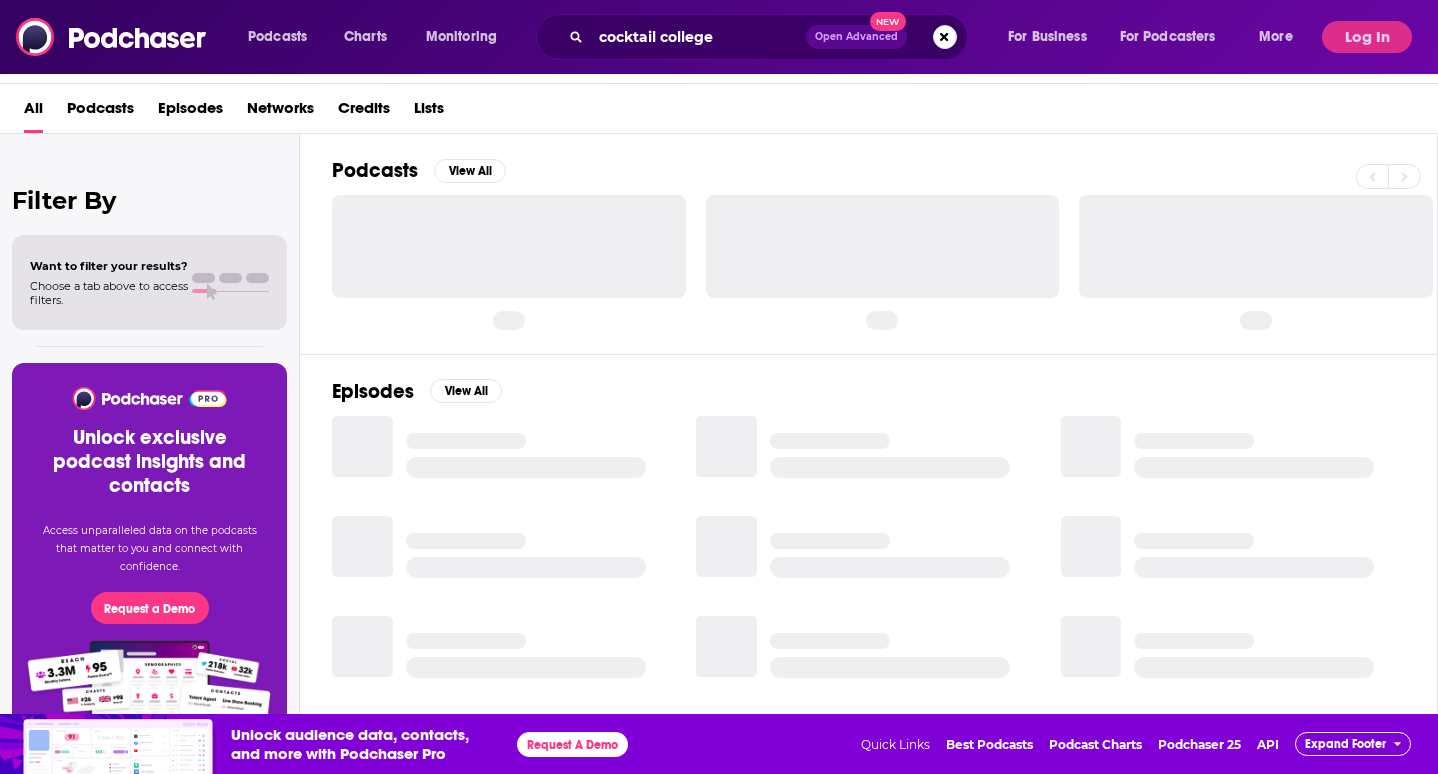scroll, scrollTop: 0, scrollLeft: 0, axis: both 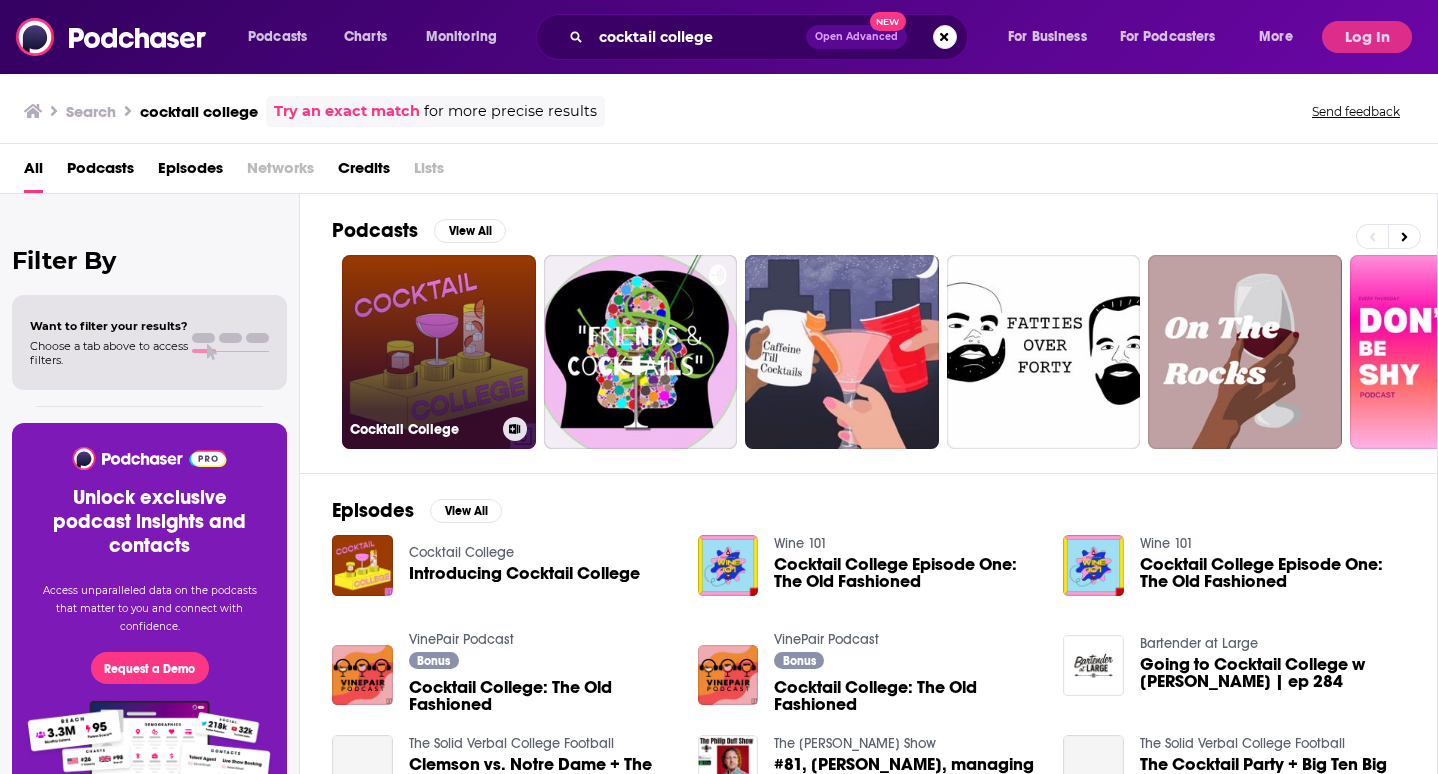 click on "Cocktail College" at bounding box center (439, 352) 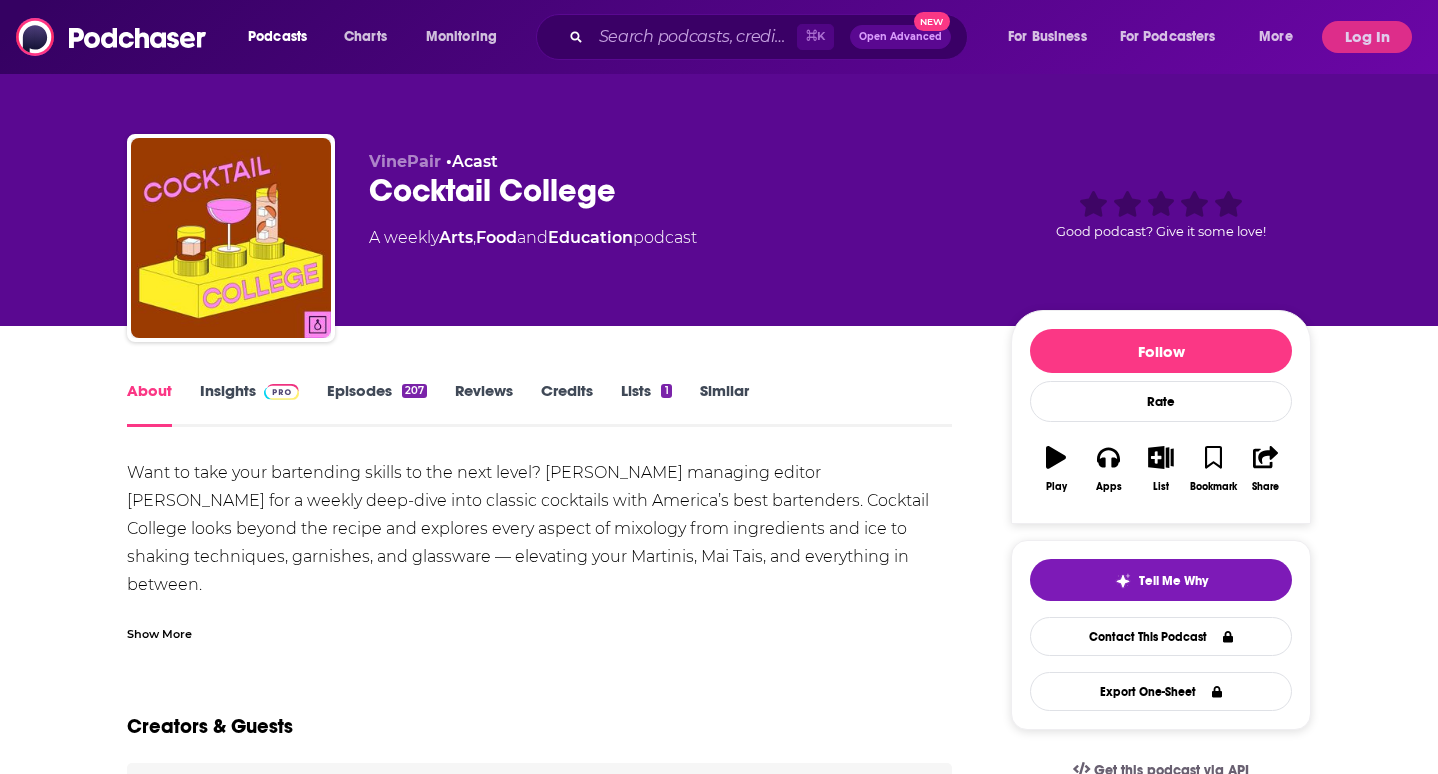click on "Episodes 207" at bounding box center (377, 404) 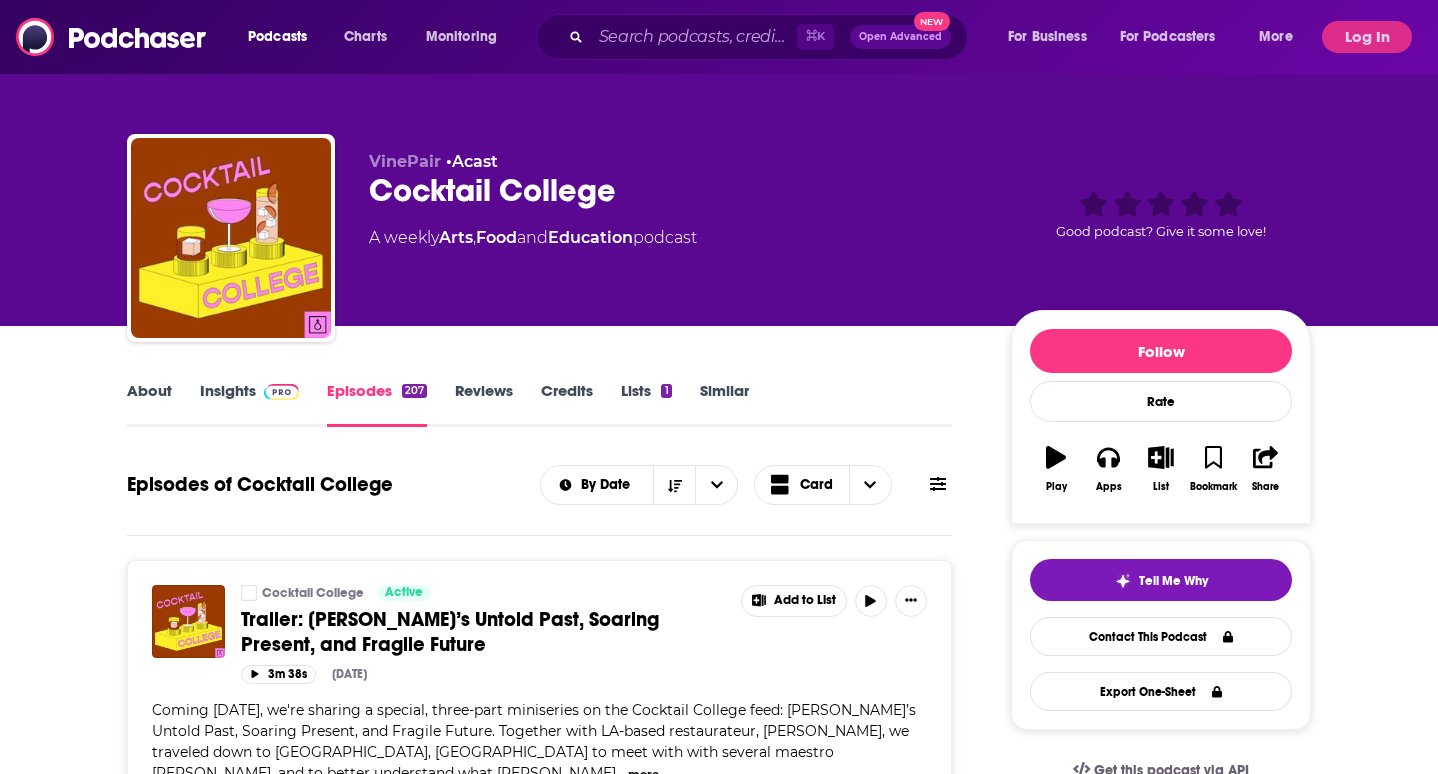 click on "About" at bounding box center (149, 404) 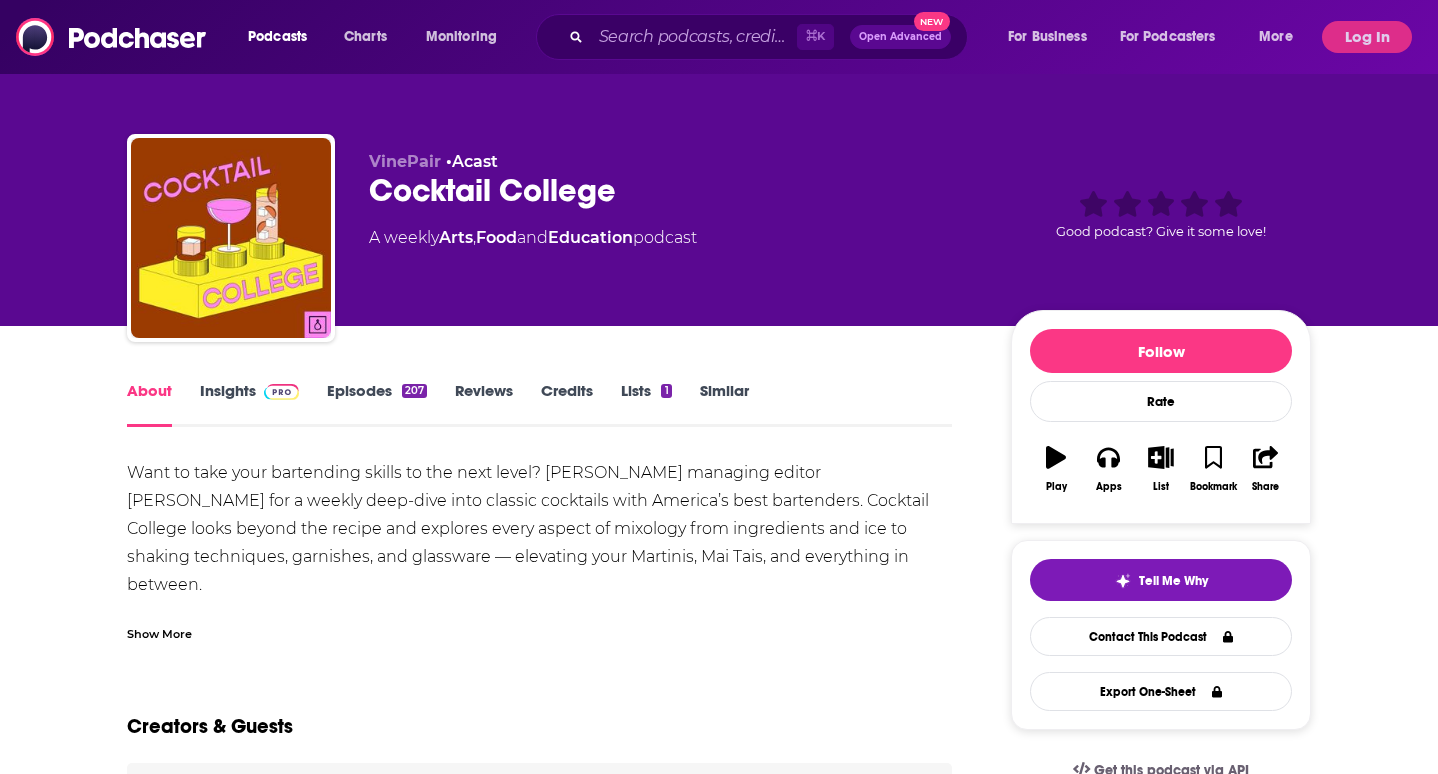 click on "Episodes 207" at bounding box center [377, 404] 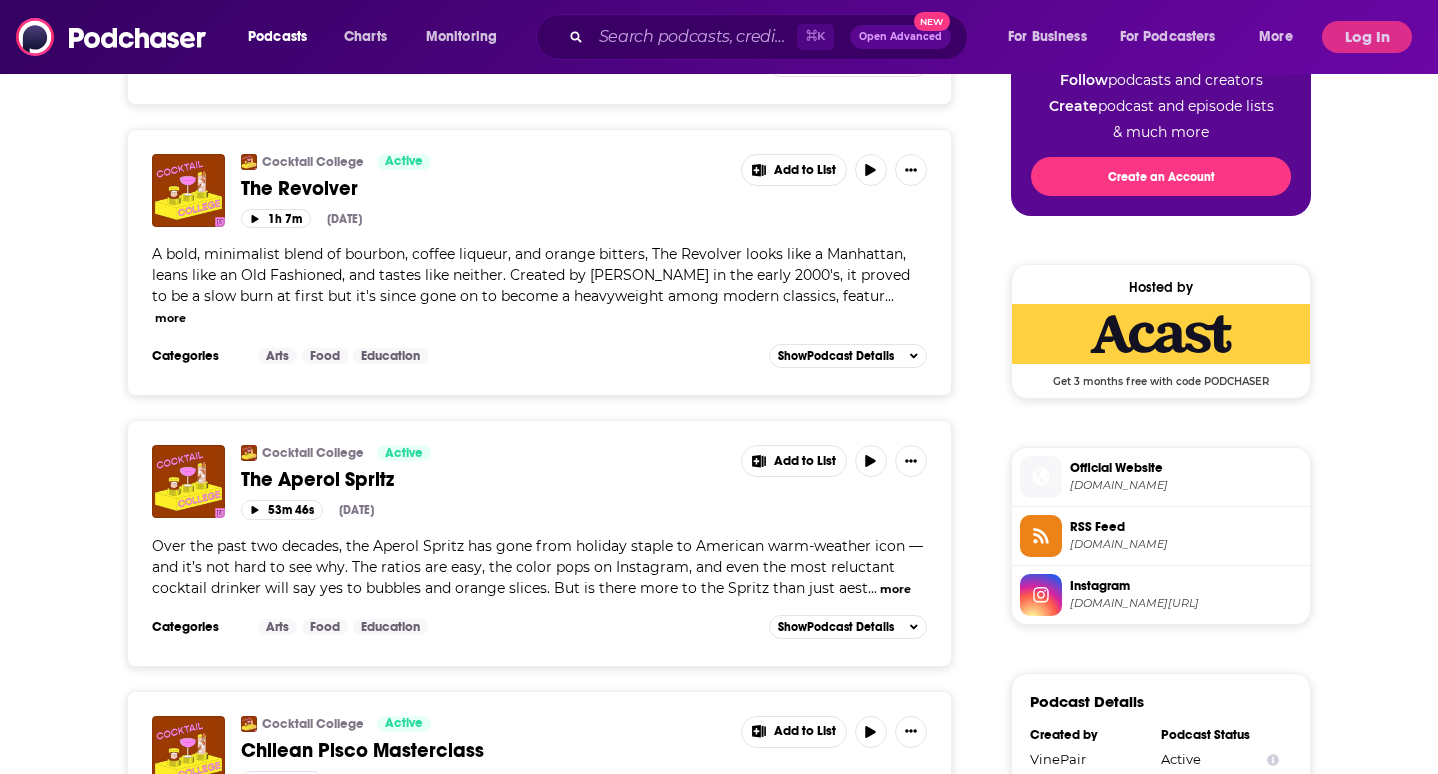 scroll, scrollTop: 1041, scrollLeft: 0, axis: vertical 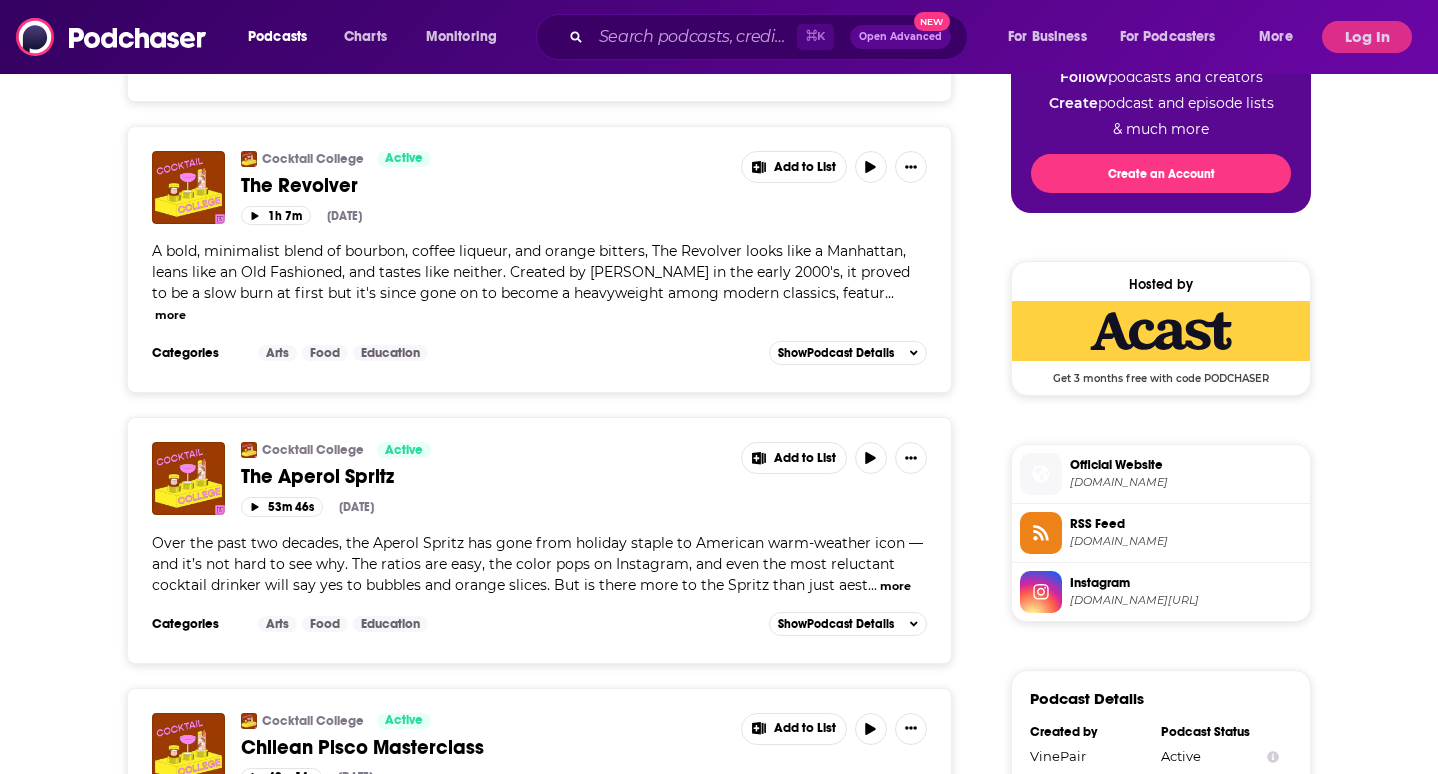 click on "Over the past two decades, the Aperol Spritz has gone from holiday staple to American warm-weather icon — and it’s not hard to see why. The ratios are easy, the color pops on Instagram, and even the most reluctant cocktail drinker will say yes to bubbles and orange slices. But is there more to the Spritz than just aest ...   more" at bounding box center (539, 564) 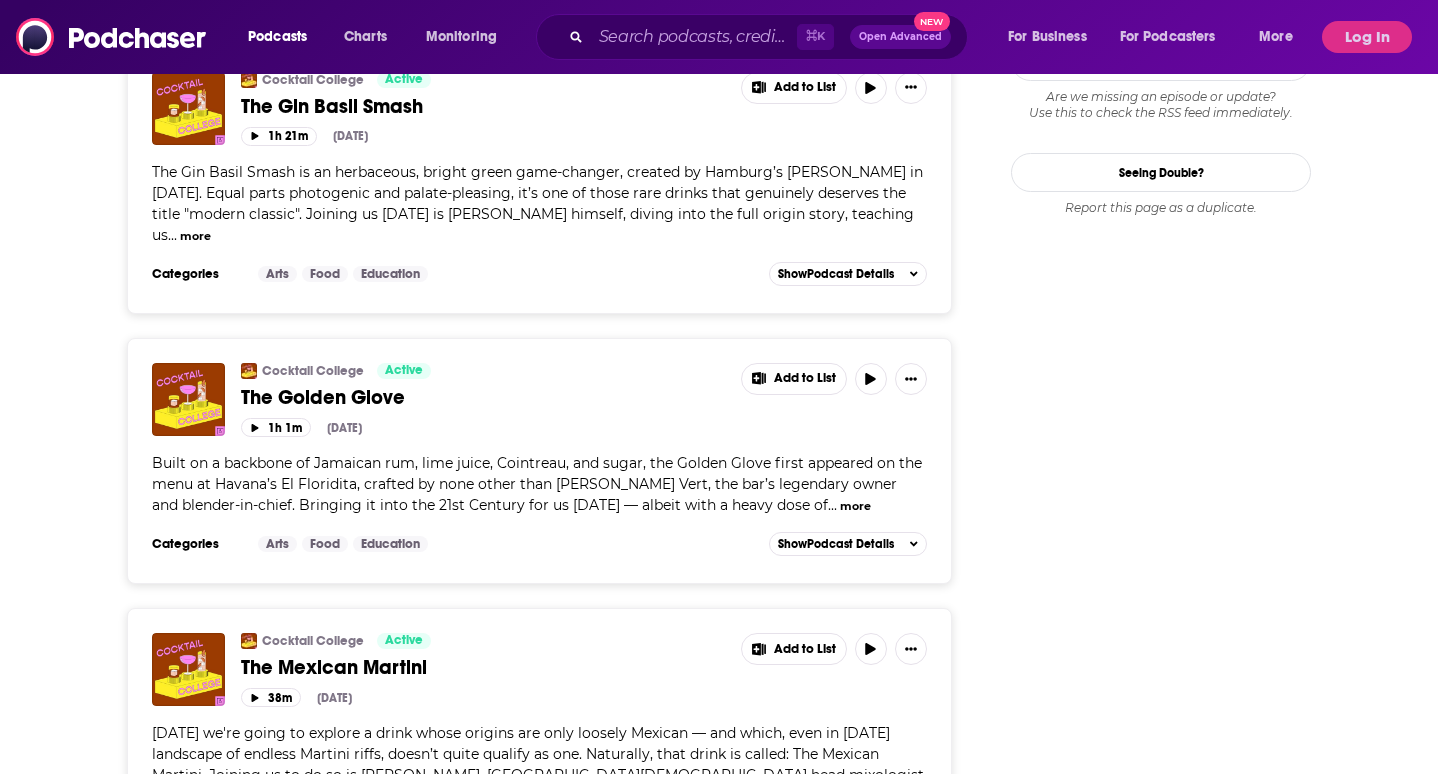 scroll, scrollTop: 2148, scrollLeft: 0, axis: vertical 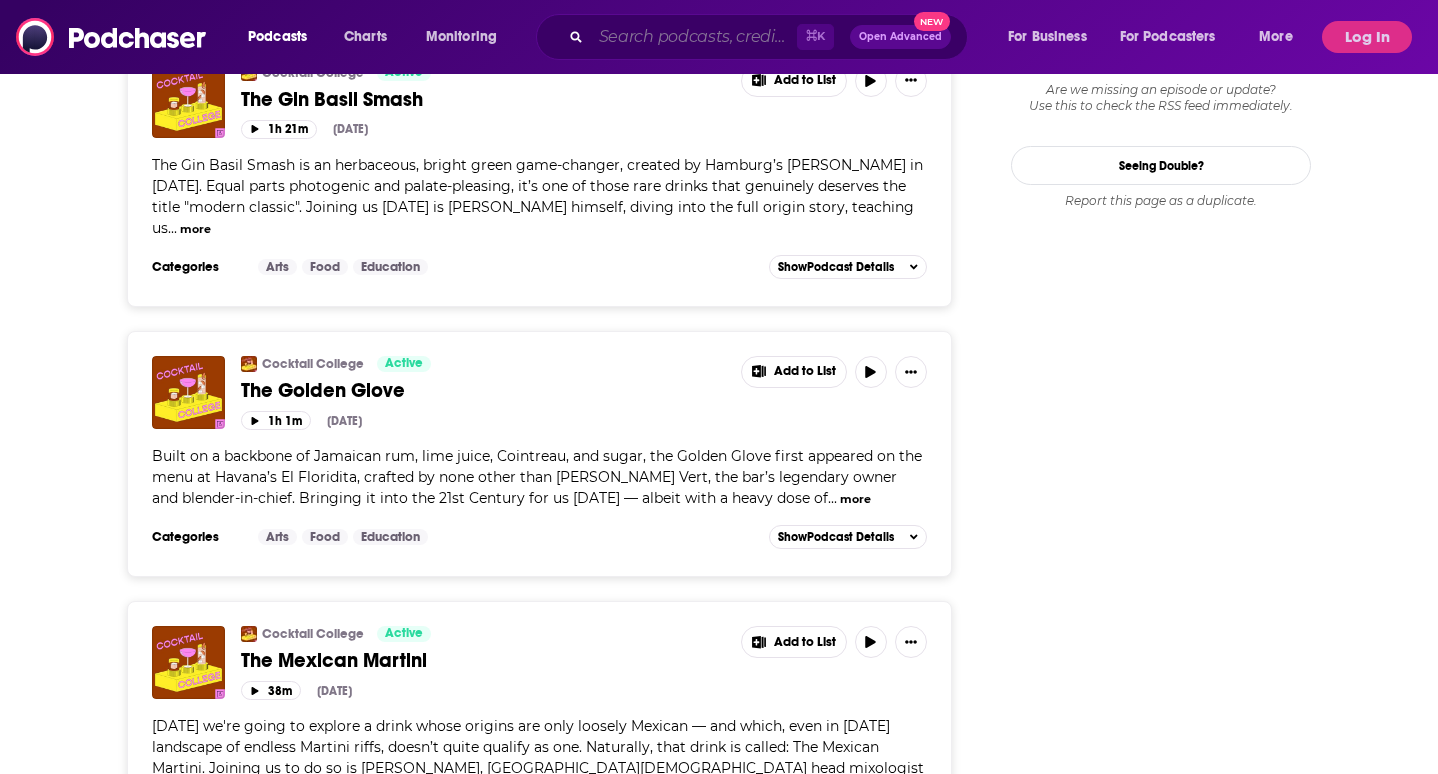 click at bounding box center (694, 37) 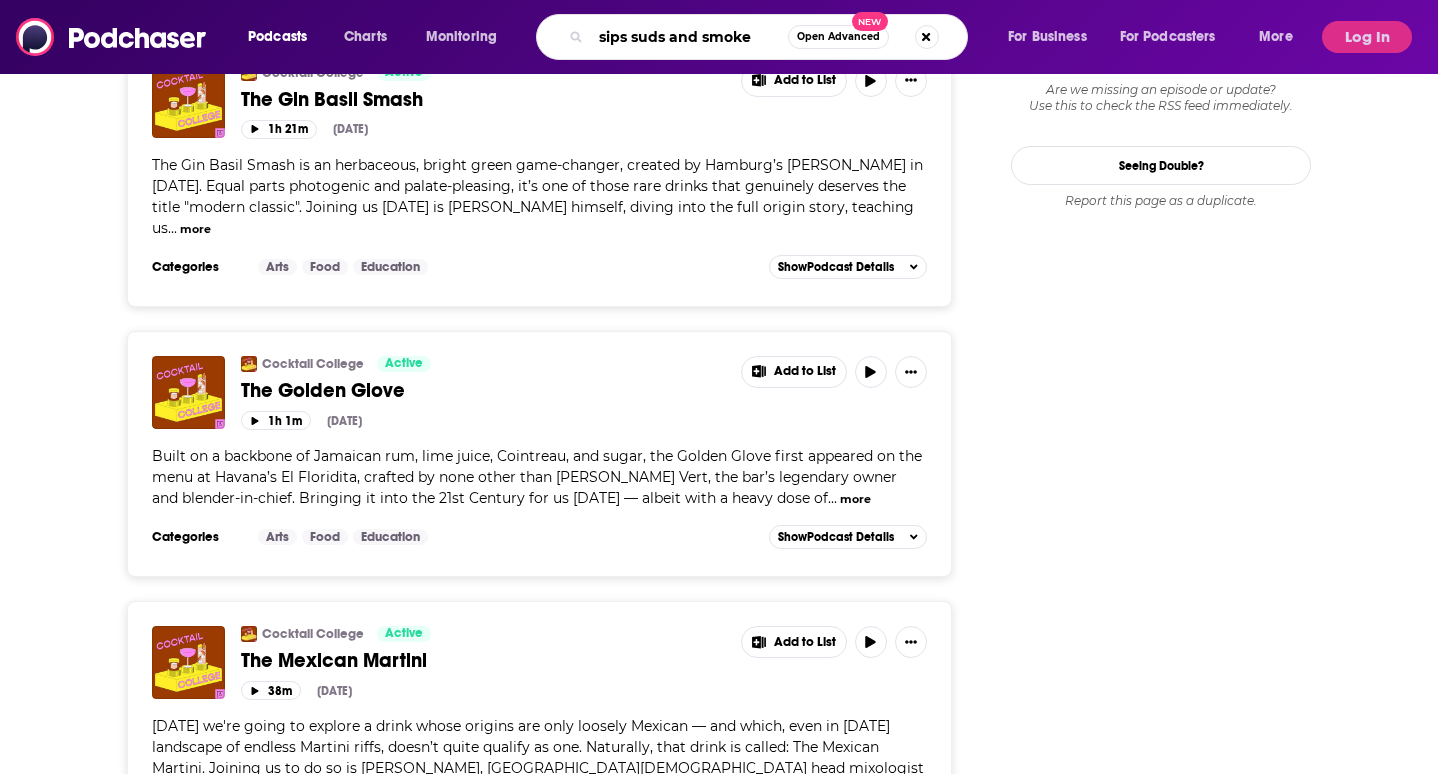 type on "sips suds and smokes" 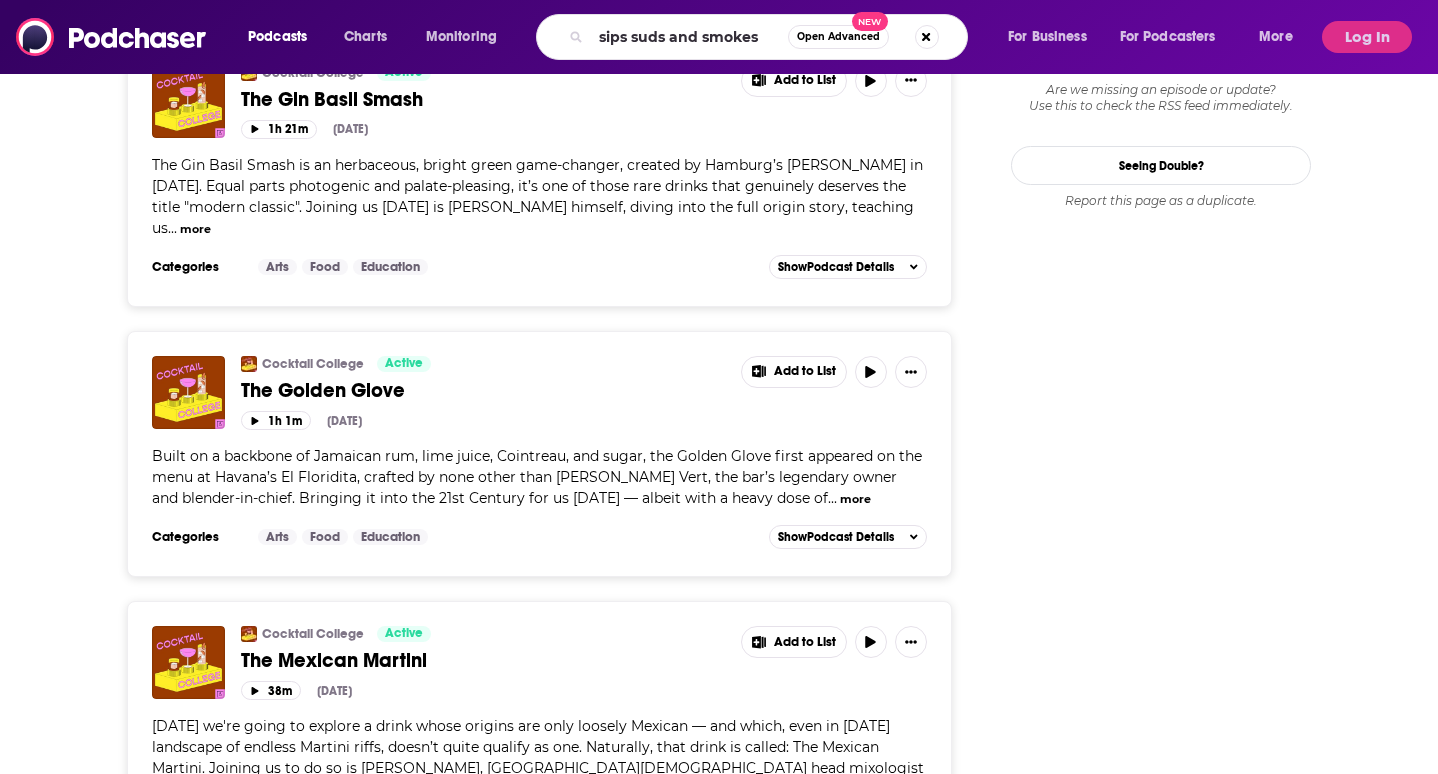 scroll, scrollTop: 0, scrollLeft: 0, axis: both 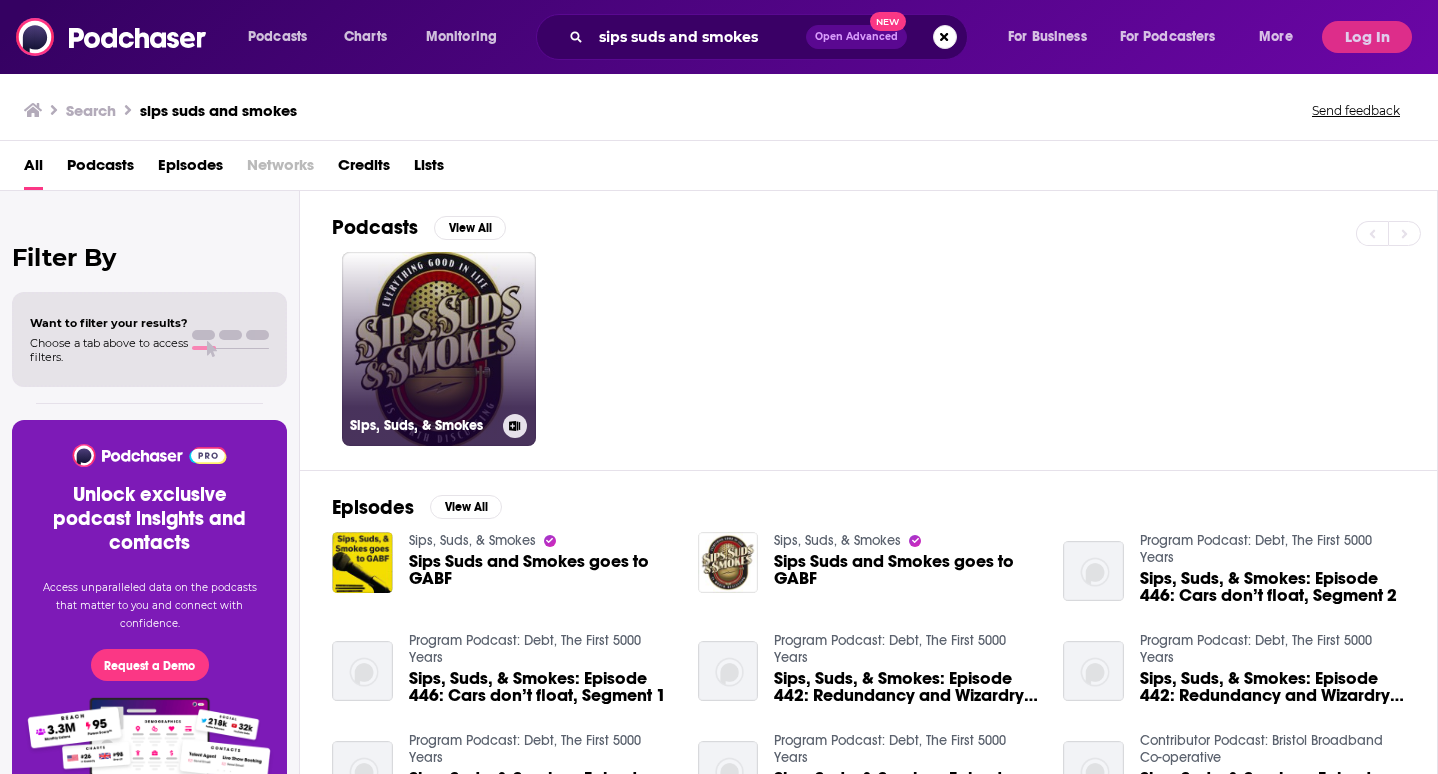 click on "Sips, Suds, & Smokes" at bounding box center (439, 349) 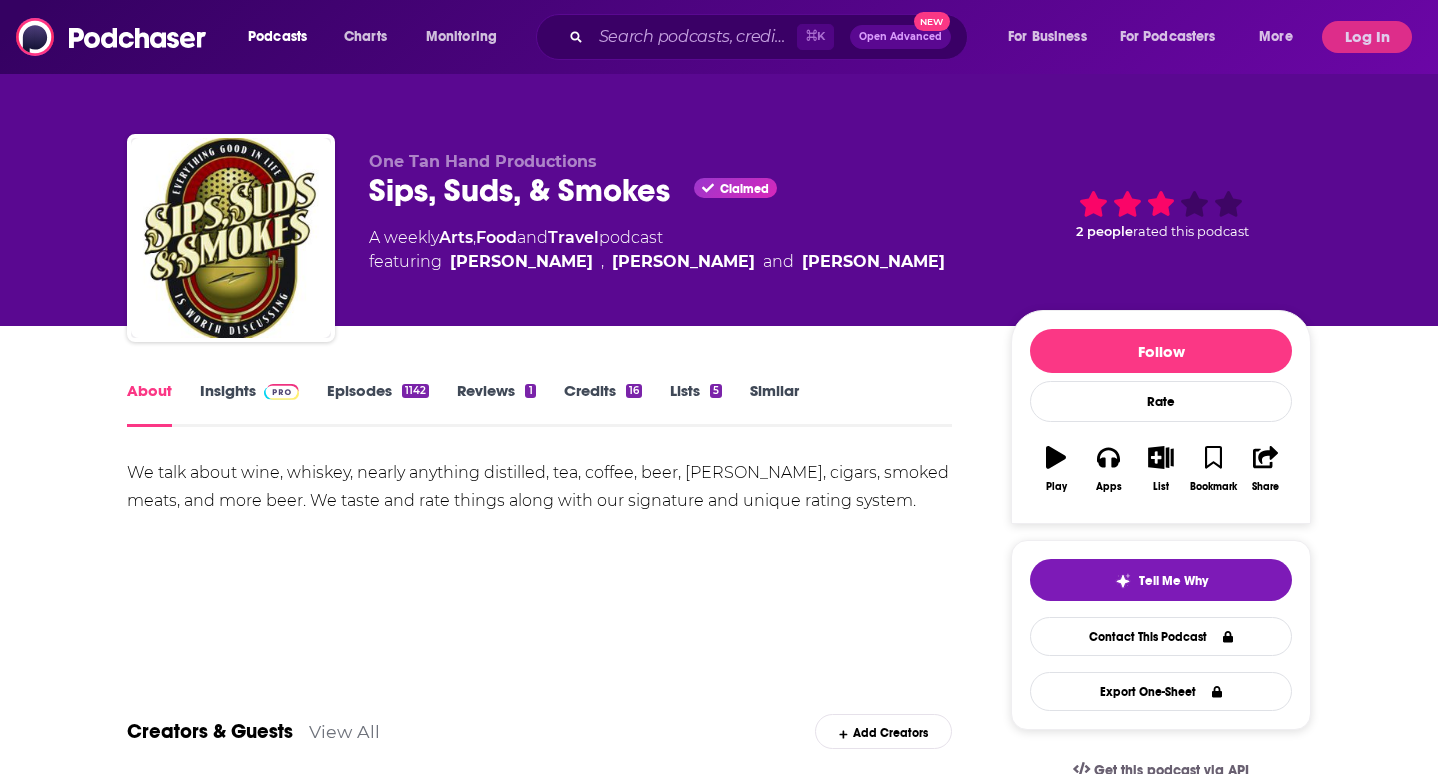 click on "Episodes 1142" at bounding box center [378, 404] 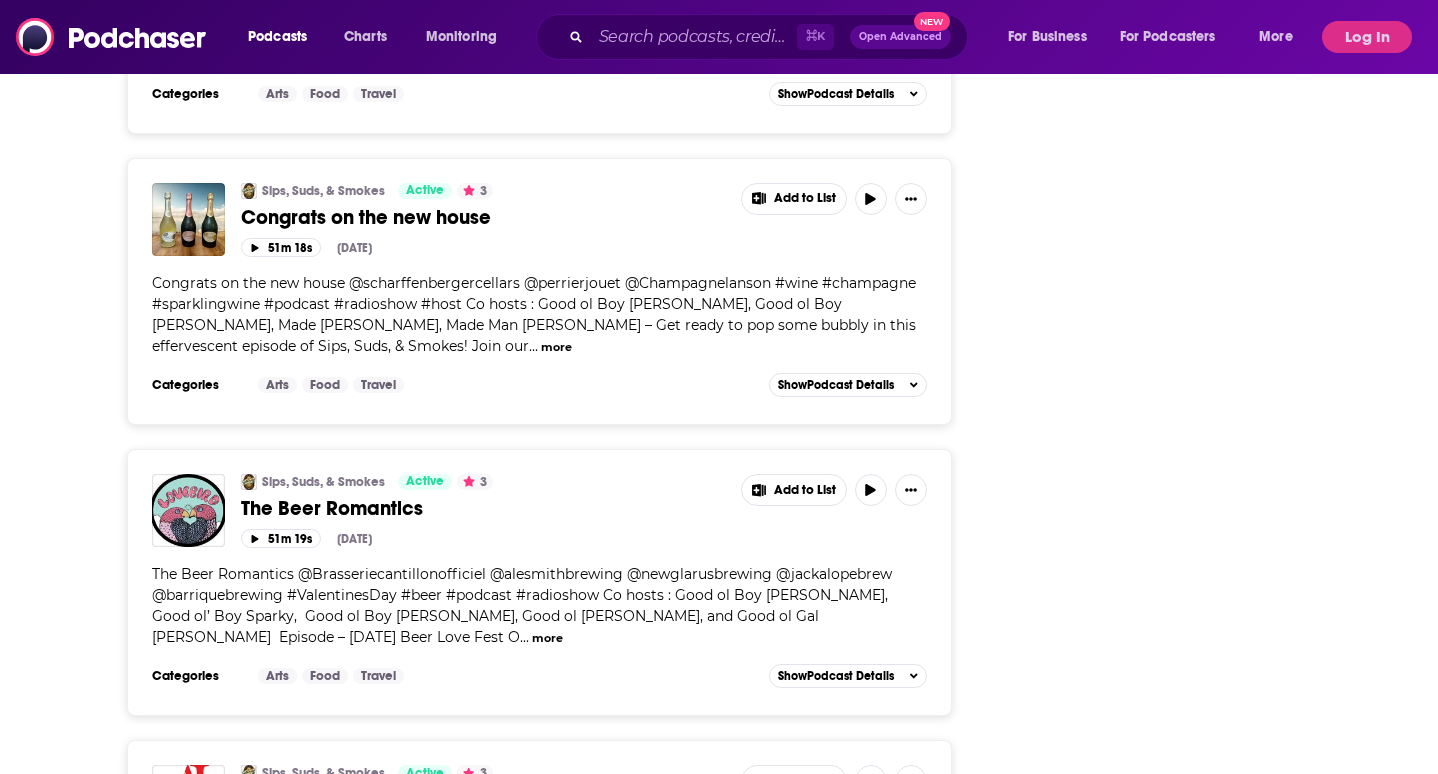 scroll, scrollTop: 5379, scrollLeft: 0, axis: vertical 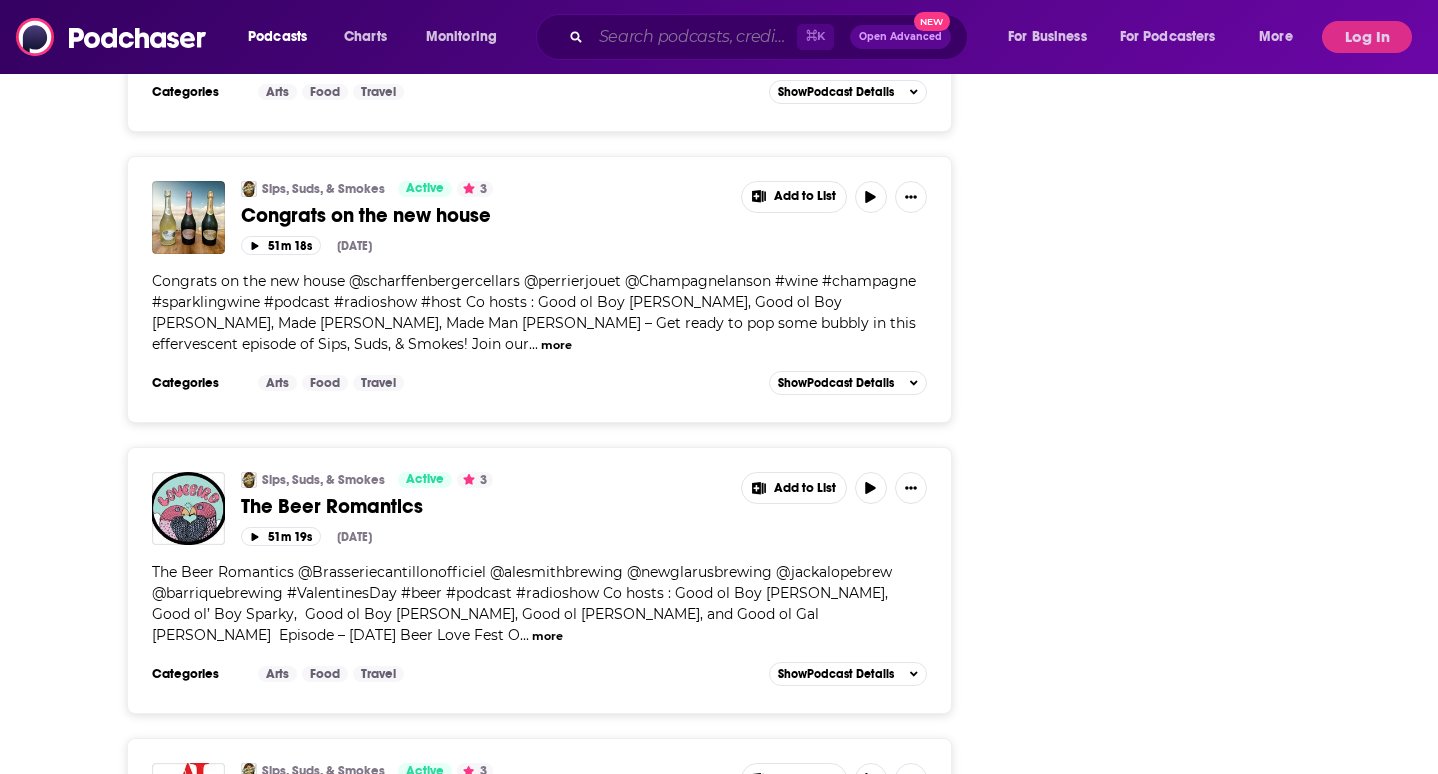 click at bounding box center (694, 37) 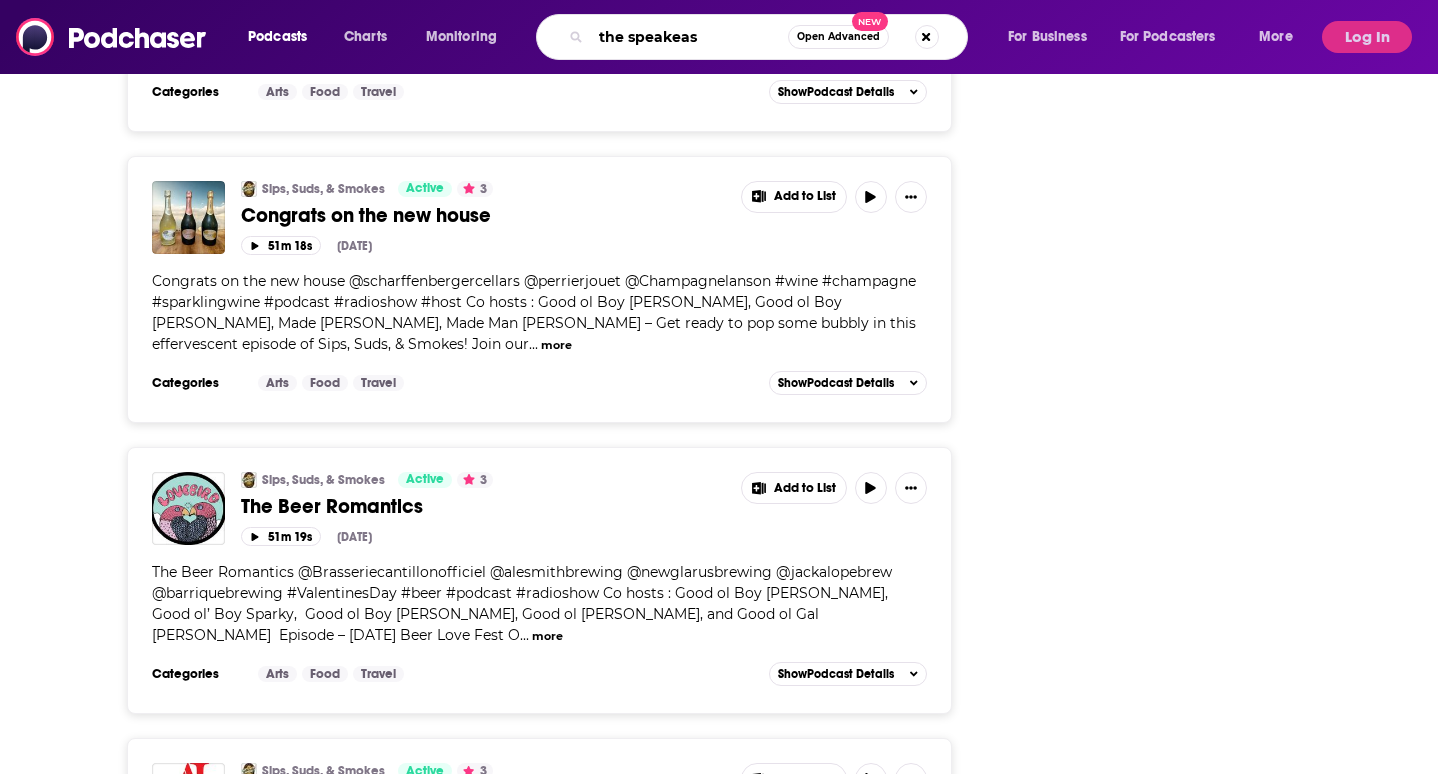 type on "the speakeasy" 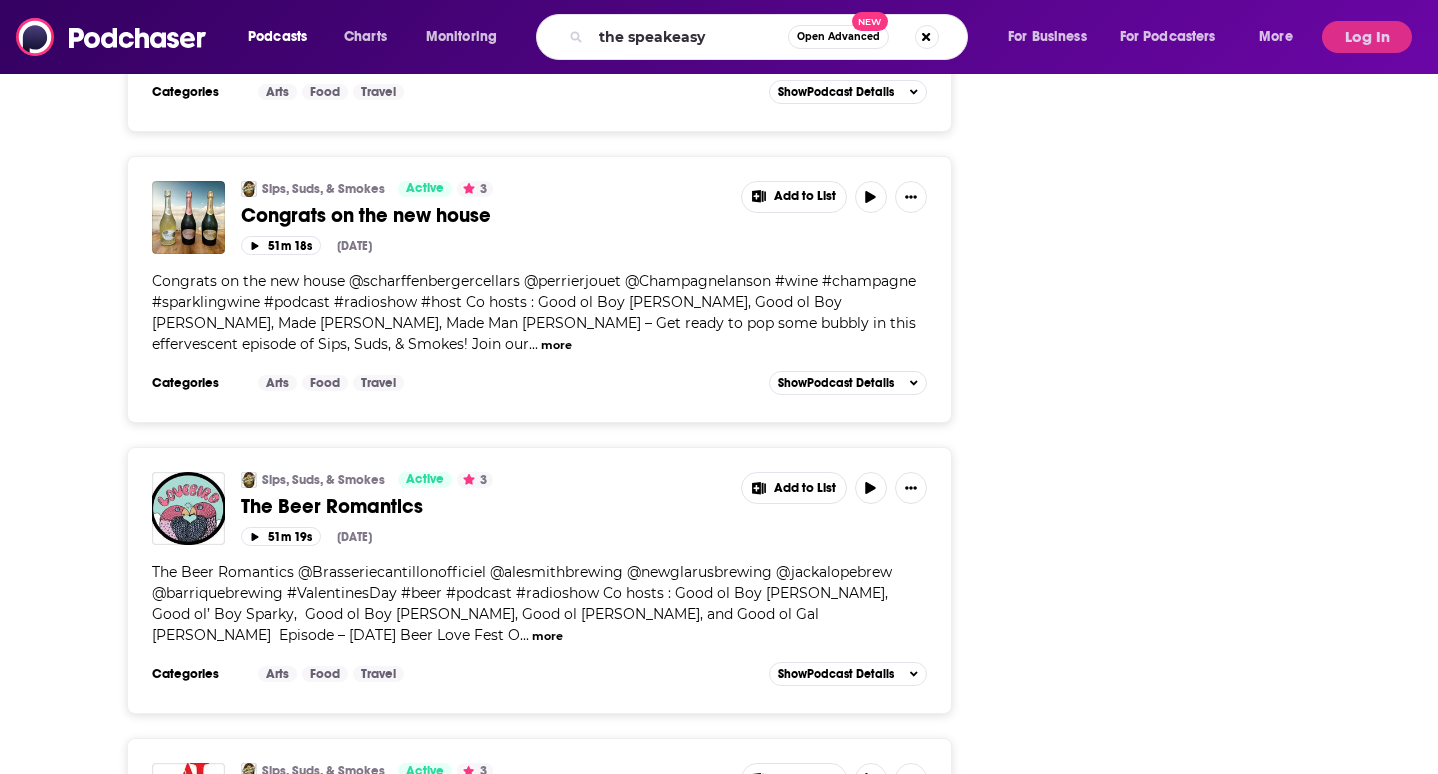 scroll, scrollTop: 0, scrollLeft: 0, axis: both 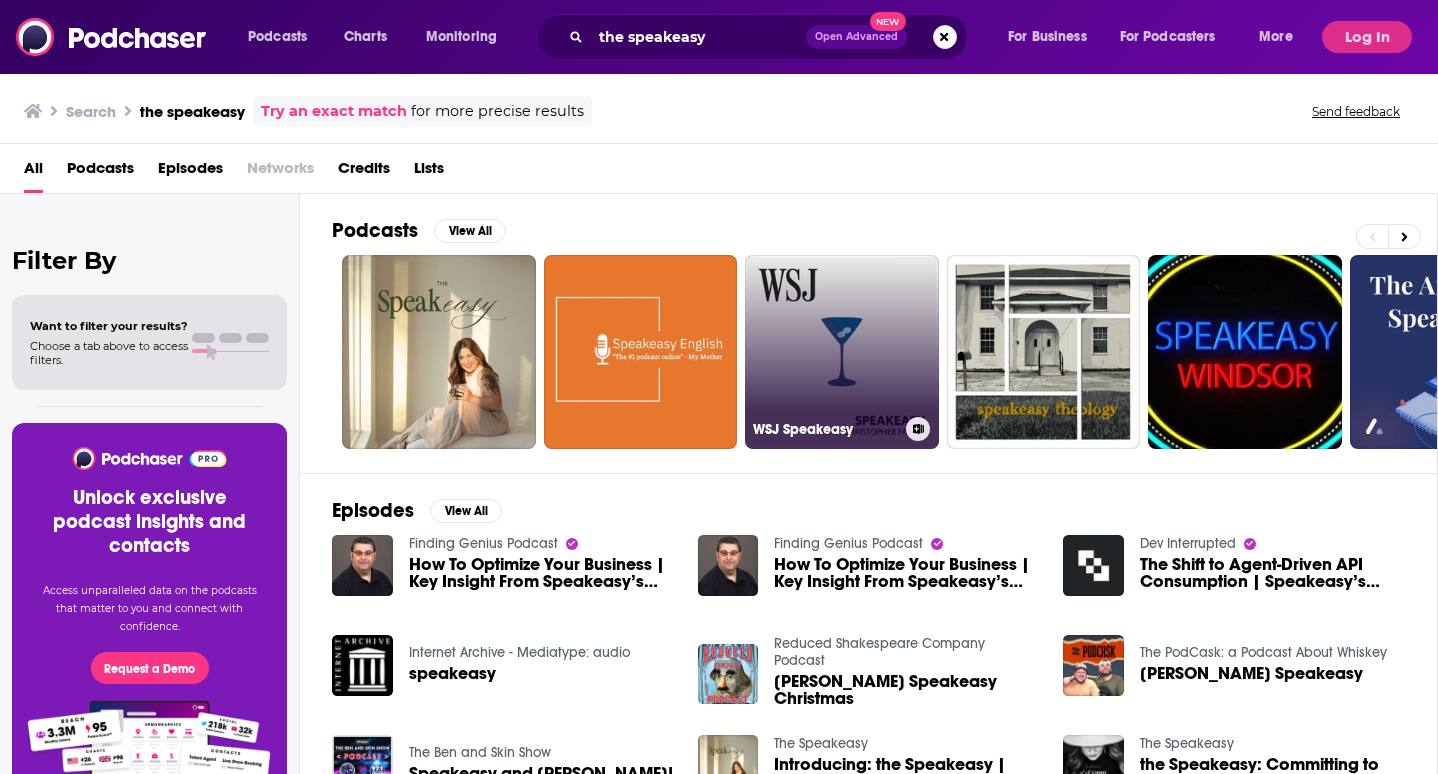 click on "WSJ Speakeasy" at bounding box center (842, 352) 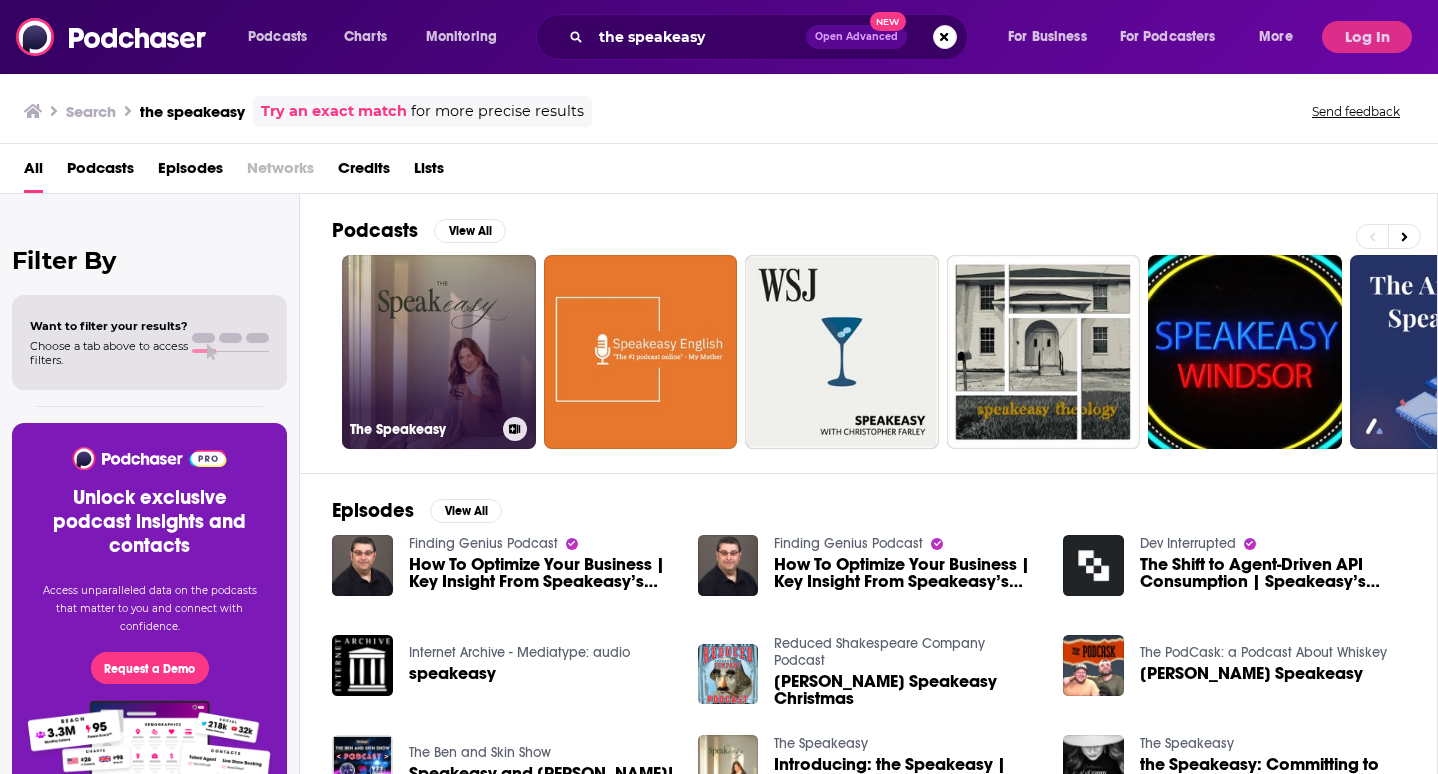 click on "The Speakeasy" at bounding box center (439, 352) 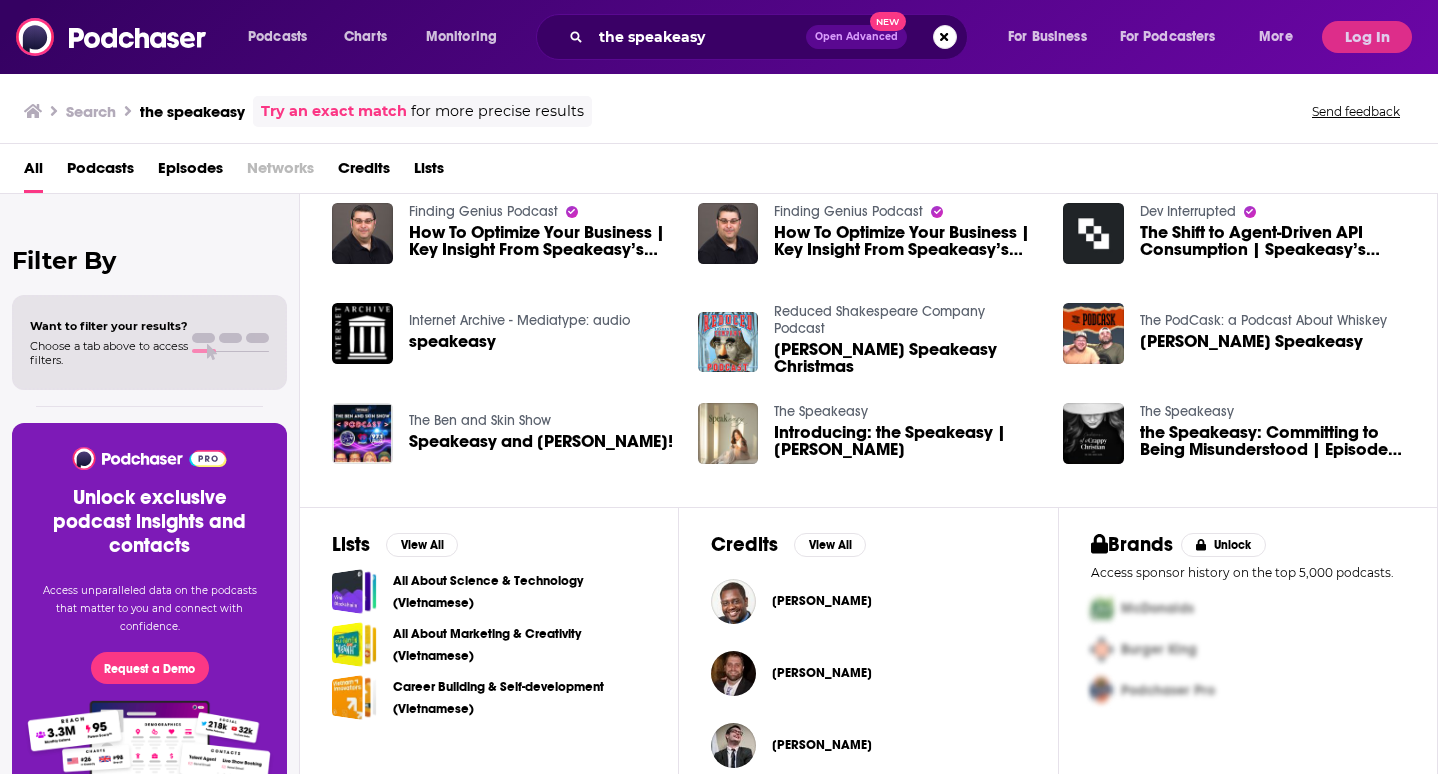 scroll, scrollTop: 344, scrollLeft: 0, axis: vertical 